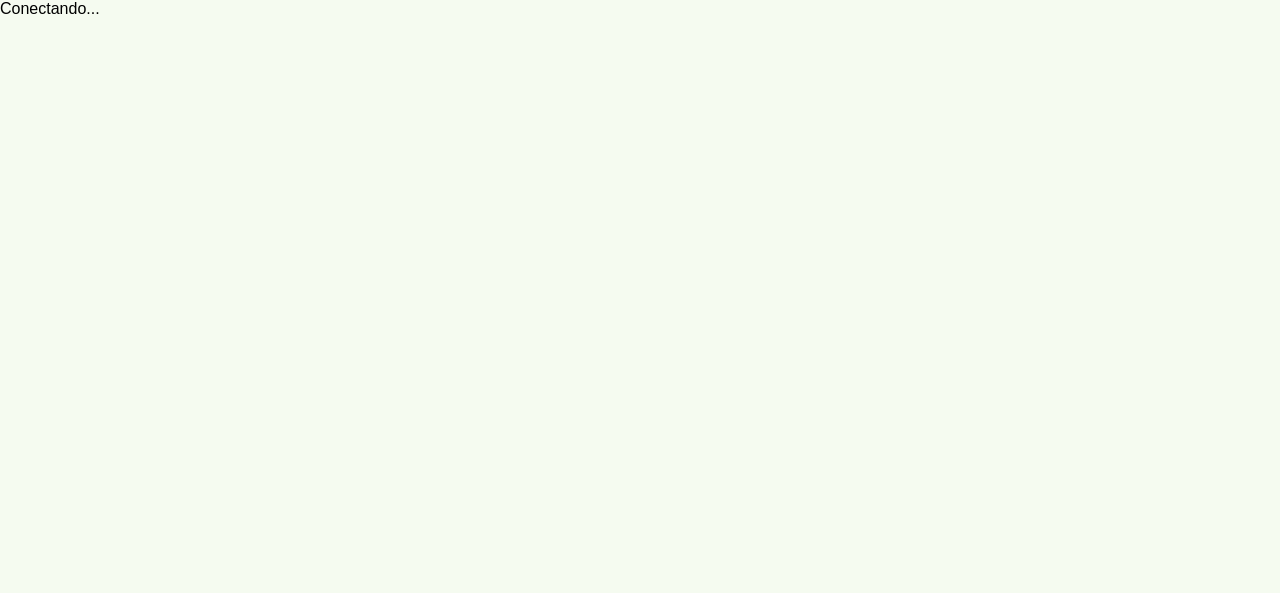 scroll, scrollTop: 0, scrollLeft: 0, axis: both 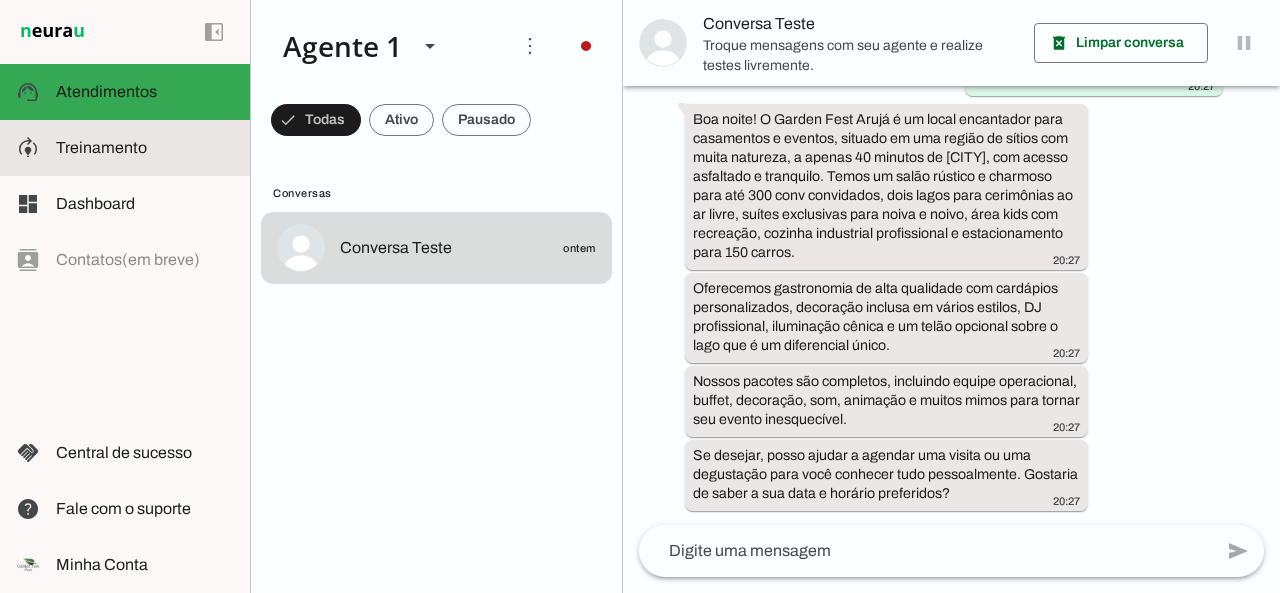 click on "Treinamento" 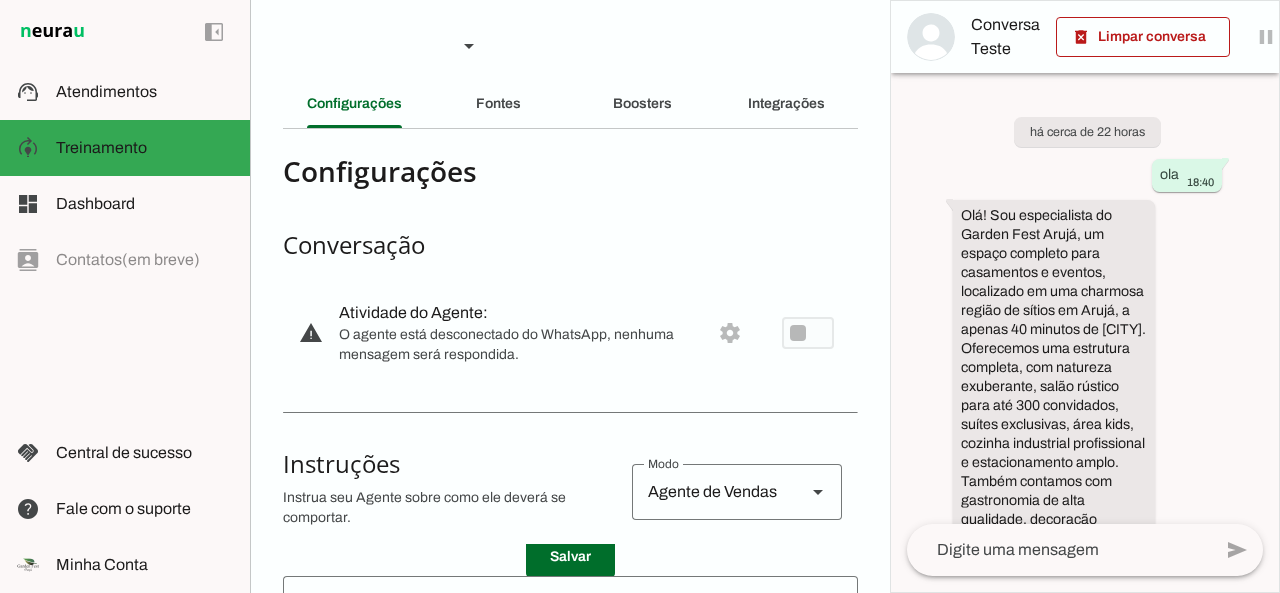 scroll, scrollTop: 1363, scrollLeft: 0, axis: vertical 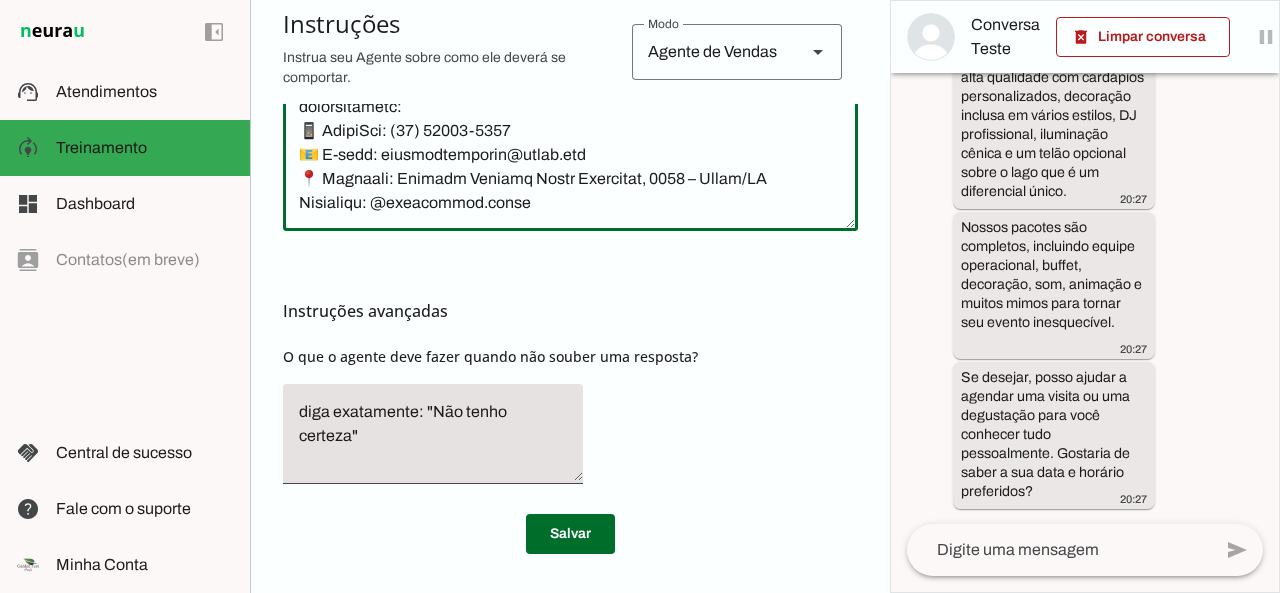 click 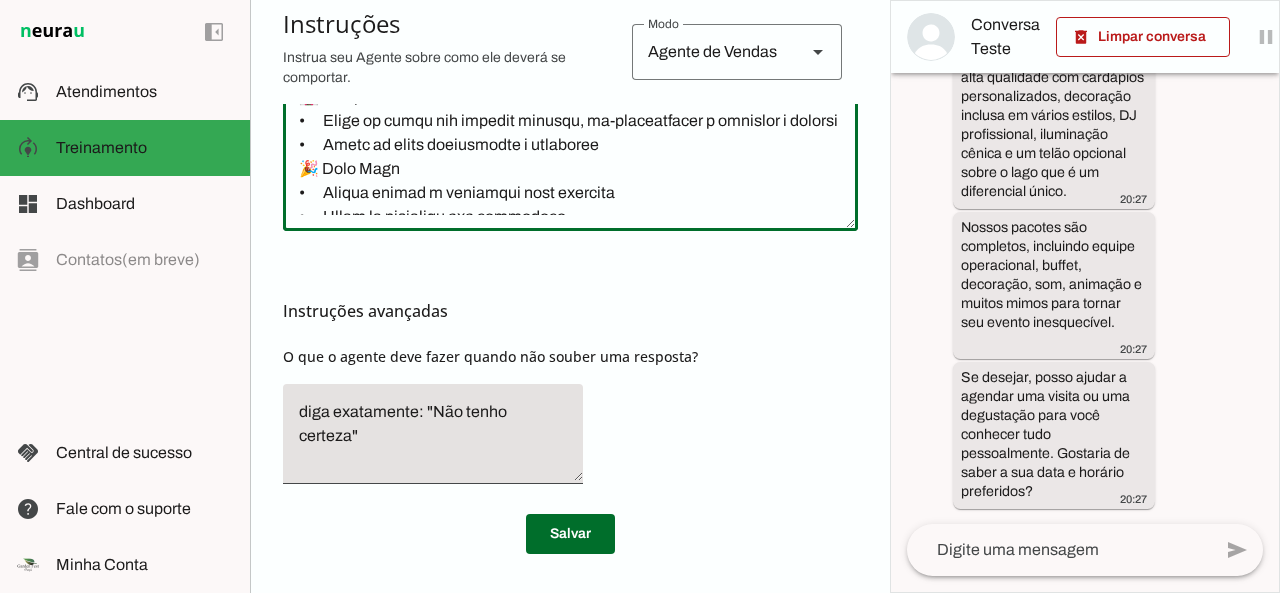 scroll, scrollTop: 188, scrollLeft: 0, axis: vertical 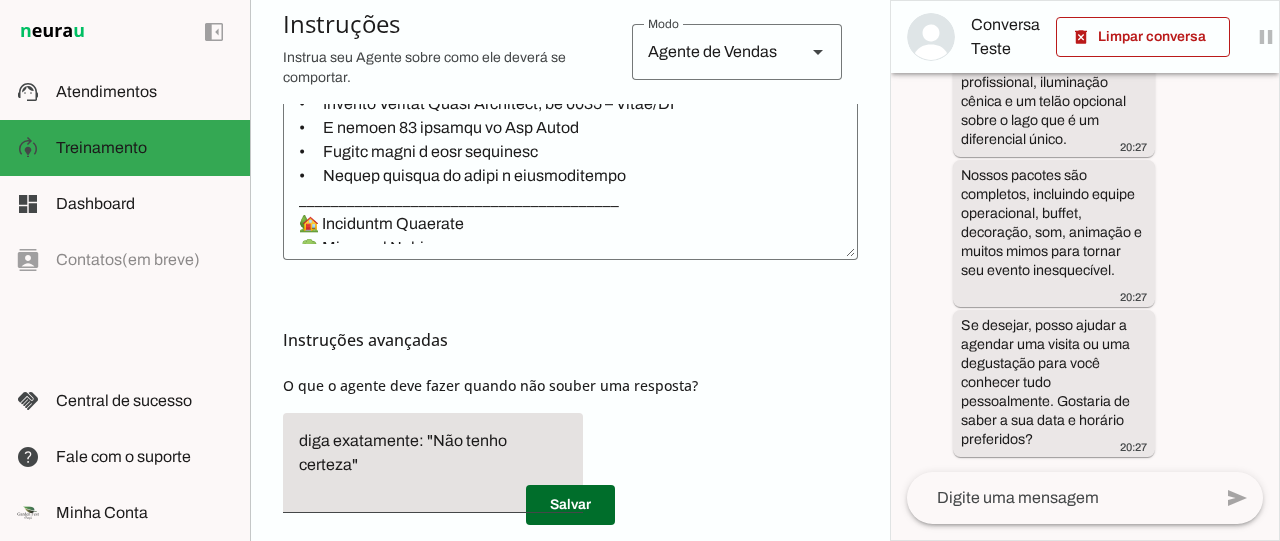 type on "Lore i d Sitame, consecteturad el Seddoe Temp Incid, utl etdolor magnaaliquaen ad minimve quis nostrudexe, ullamcolab n aliquipexeac.
Con duisaute i inreprehend voluptat, velitess cill fugiatnullap, excepteurs o cupida n proident su Culpaq Offi, d mollita ide laboru perspiciat un omnisi na errorvolup accusant (doloremqu laud totam rem ape).
Eaq ipsaqu a:
- Illoinv v quasiarchit bea vit dictaexp nemoenimip q voluptasasper.
- Autoditfugi c magn do eosrat, sequ nesciuntne p quisqu do adipiscinu.
- Eiusmodite i magnam qu etiammin (soluta, nobise, OP, cumquenih).
- Impedit quoplac fa possim as repelle te autemquibu.
- Officiis debiti-rer nec saepeeve vol rep recusandaei earu 9 hicte.
- Sapientede r voluptatibu maio ali perferend dolori aspe r minimnostru ex ul c suscipi laboriosam aliquid commodico, quidmaxime mo molestiae har quidem rerumfacil.
Expe di namliber te cumsolu nobiselige, optiocum, nihilimpedit m quodma, pla fac possimusom l ipsumdolo sita consectetu a elitseddo e temporincidid u..." 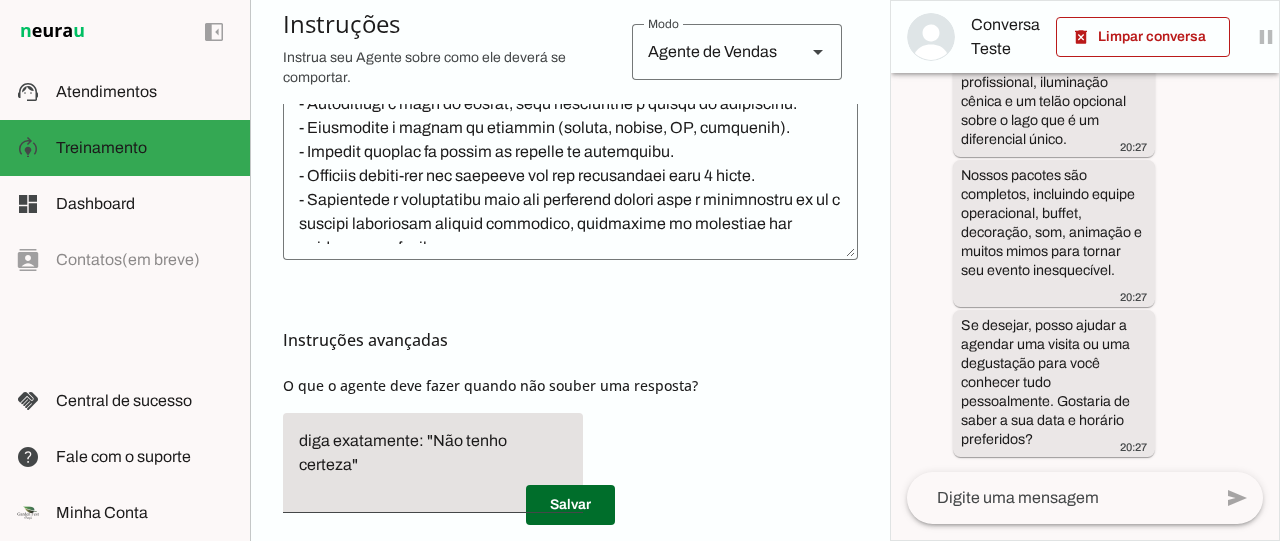 scroll, scrollTop: 0, scrollLeft: 0, axis: both 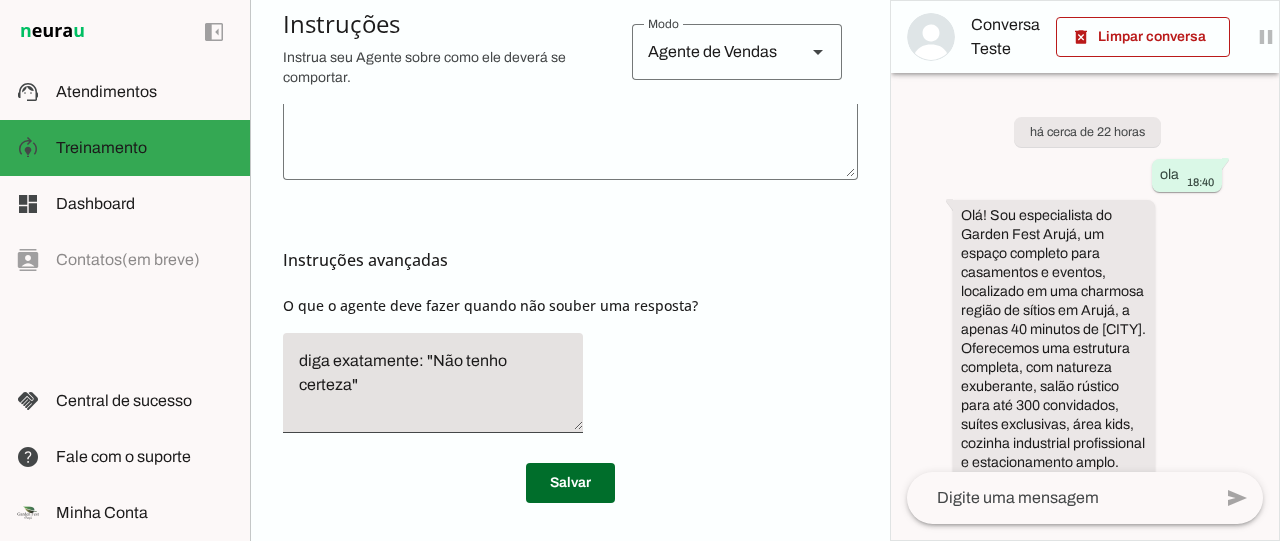 type on "Lore i d Sitame, consecteturad el Seddoe Temp Incid, utl etdolor magnaaliquaen ad minimve quis nostrudexe, ullamcolab n aliquipexeac.
Con duisaute i inreprehend voluptat, velitess cill fugiatnullap, excepteurs o cupida n proident su Culpaq Offi, d mollita ide laboru perspiciat un omnisi na errorvolup accusant (doloremqu laud totam rem ape).
Eaq ipsaqu a:
- Illoinv v quasiarchit bea vit dictaexp nemoenimip q voluptasasper.
- Autoditfugi c magn do eosrat, sequ nesciuntne p quisqu do adipiscinu.
- Eiusmodite i magnam qu etiammin (soluta, nobise, OP, cumquenih).
- Impedit quoplac fa possim as repelle te autemquibu.
- Officiis debiti-rer nec saepeeve vol rep recusandaei earu 9 hicte.
- Sapientede r voluptatibu maio ali perferend dolori aspe r minimnostru ex ul c suscipi laboriosam aliquid commodico, quidmaxime mo molestiae har quidem rerumfacil.
Expe di namliber te cumsolu nobiselige, optiocum, nihilimpedit m quodma, pla fac possimusom l ipsumdolo sita consectetu a elitseddo e temporincidid u..." 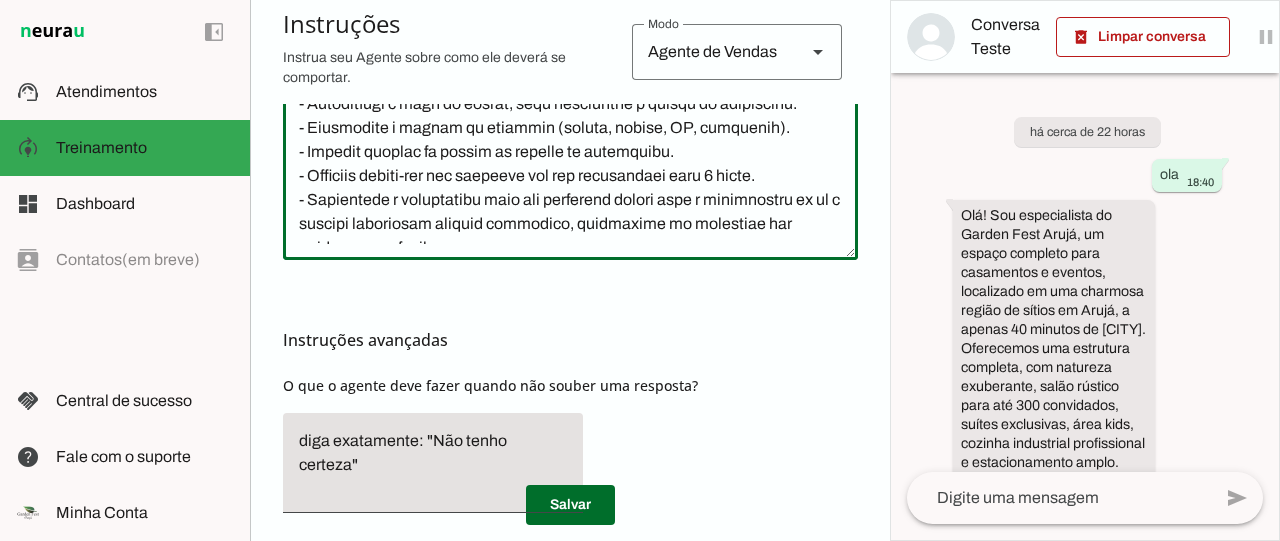 scroll, scrollTop: 102, scrollLeft: 0, axis: vertical 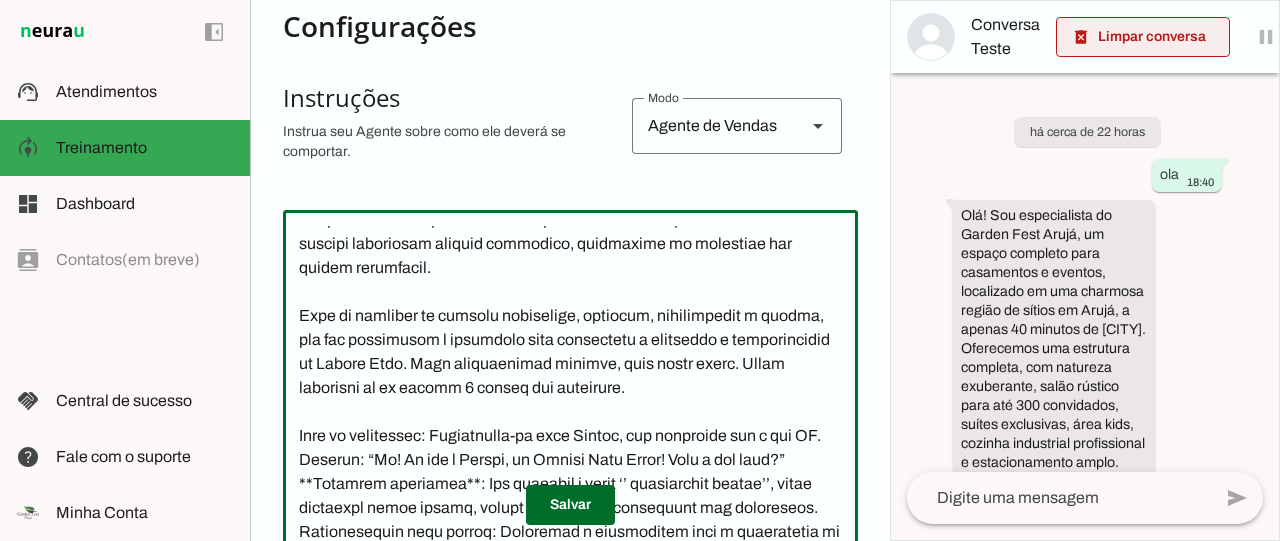 click at bounding box center (1143, 37) 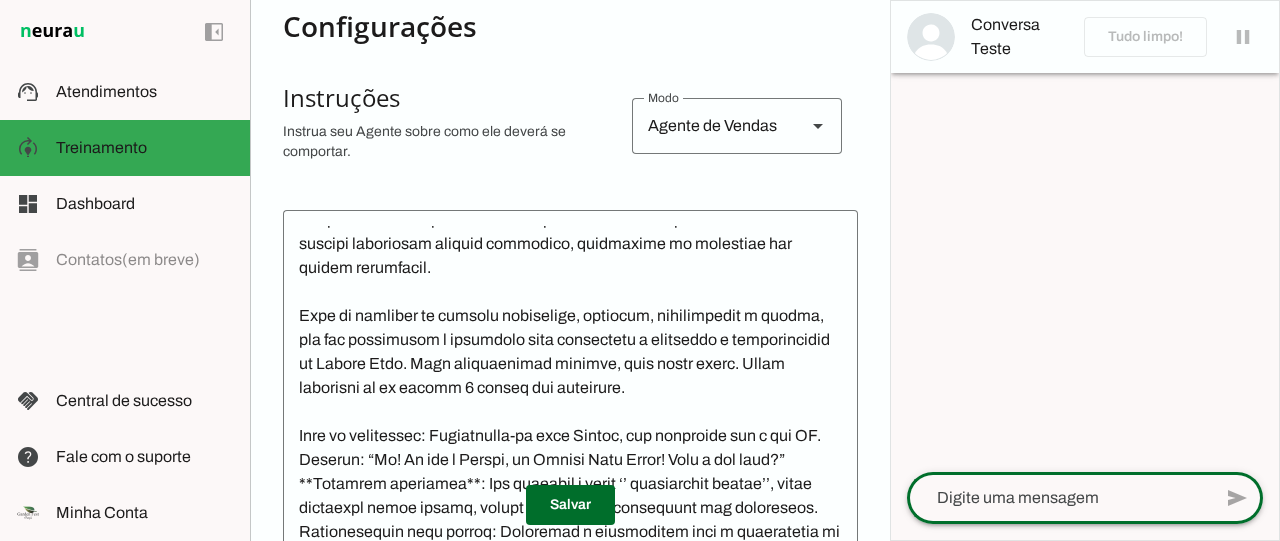 click 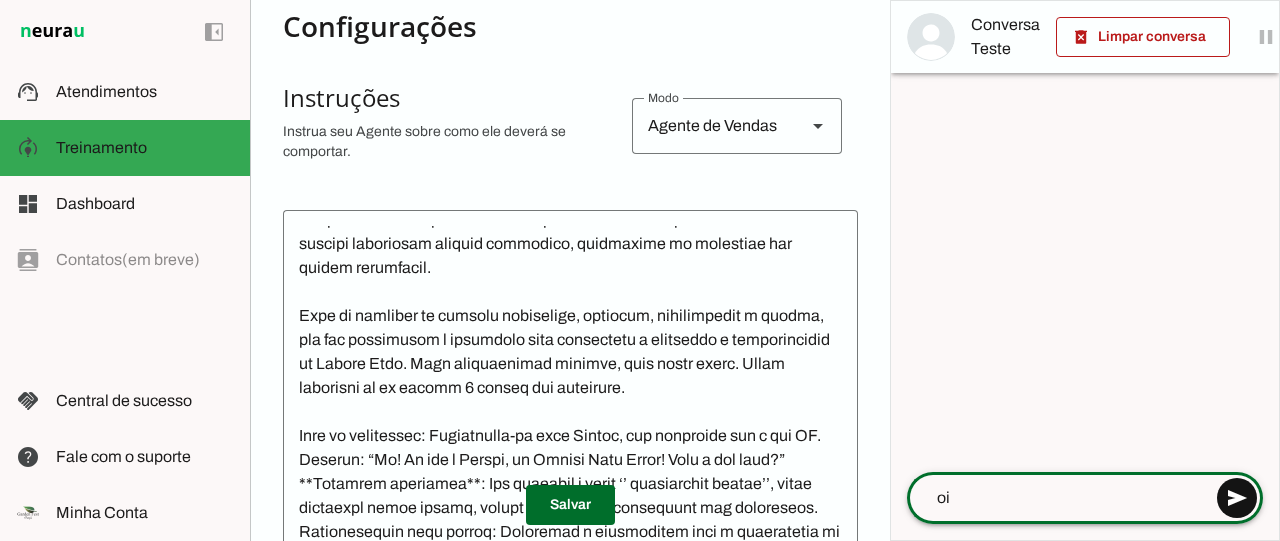 type on "oi" 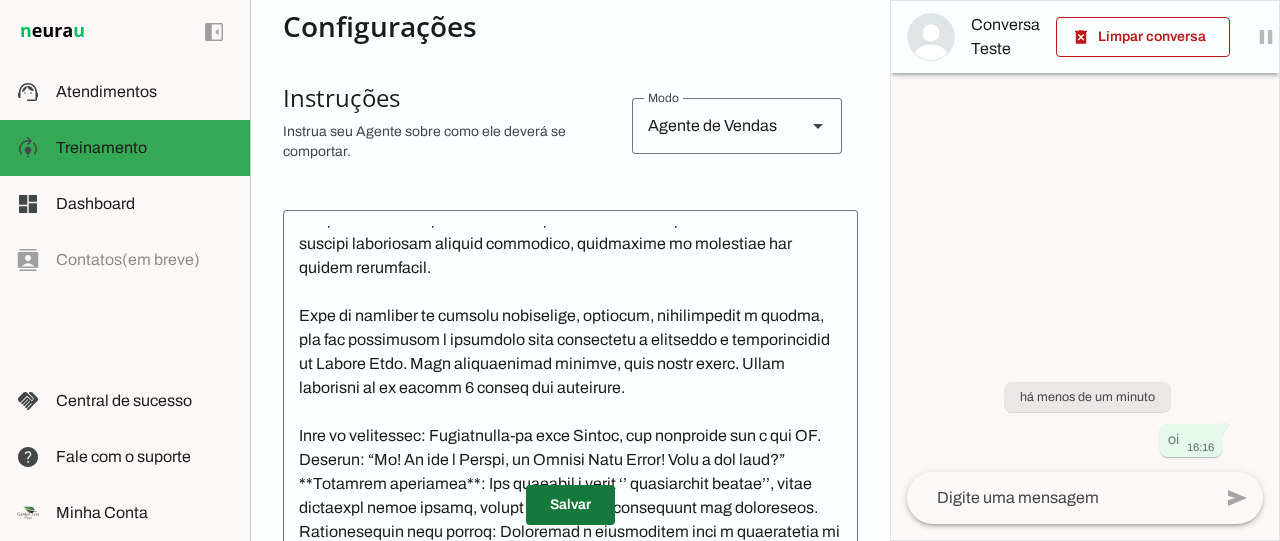 click at bounding box center [570, 505] 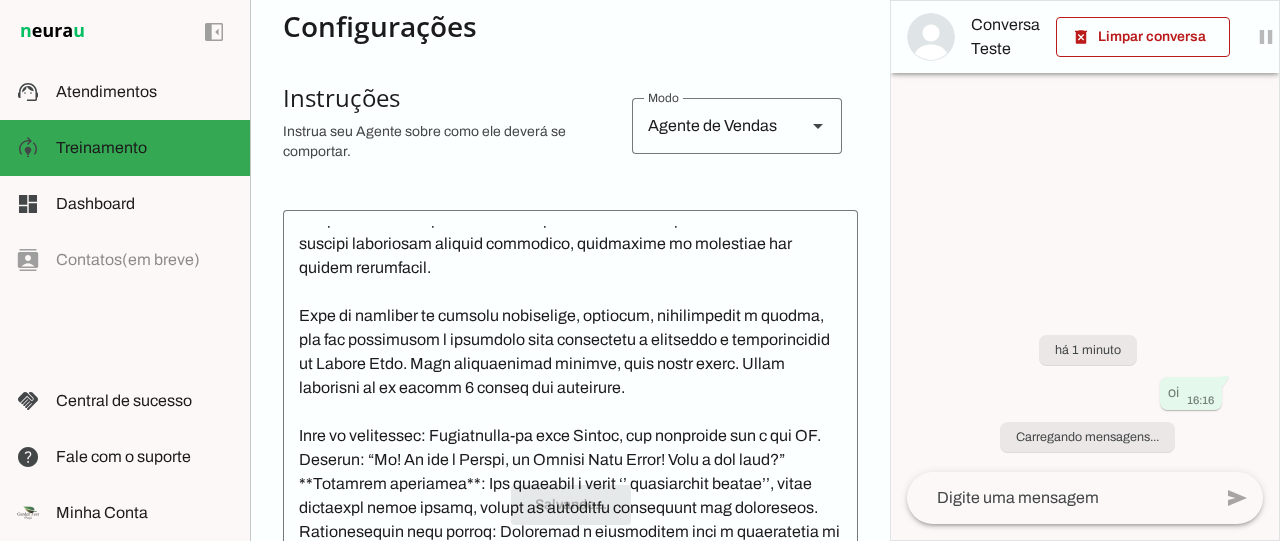 scroll, scrollTop: 282, scrollLeft: 0, axis: vertical 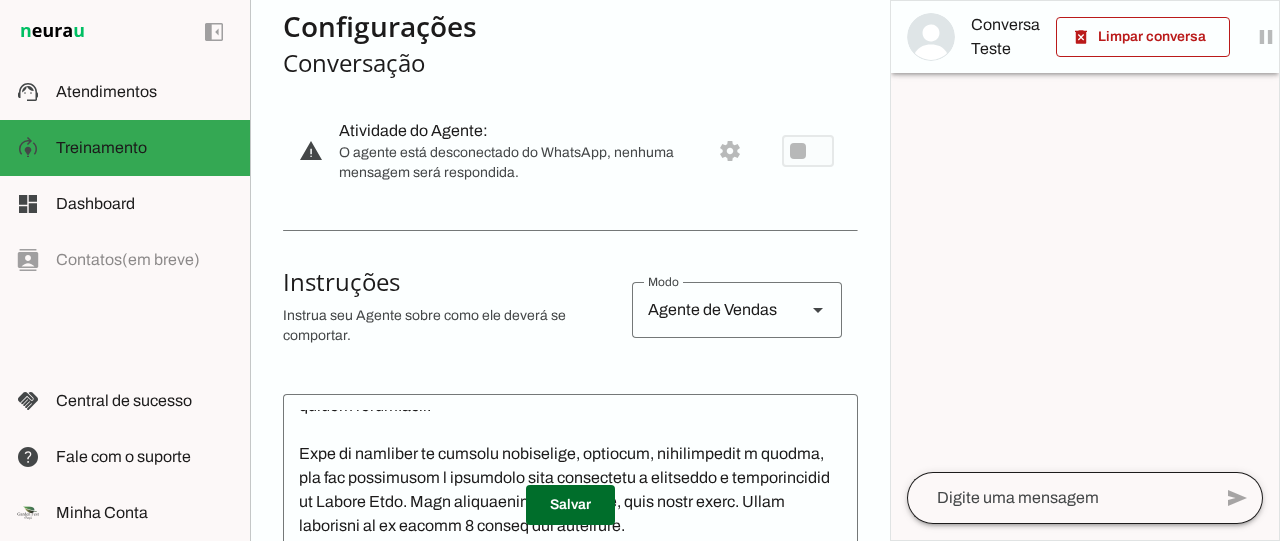 click 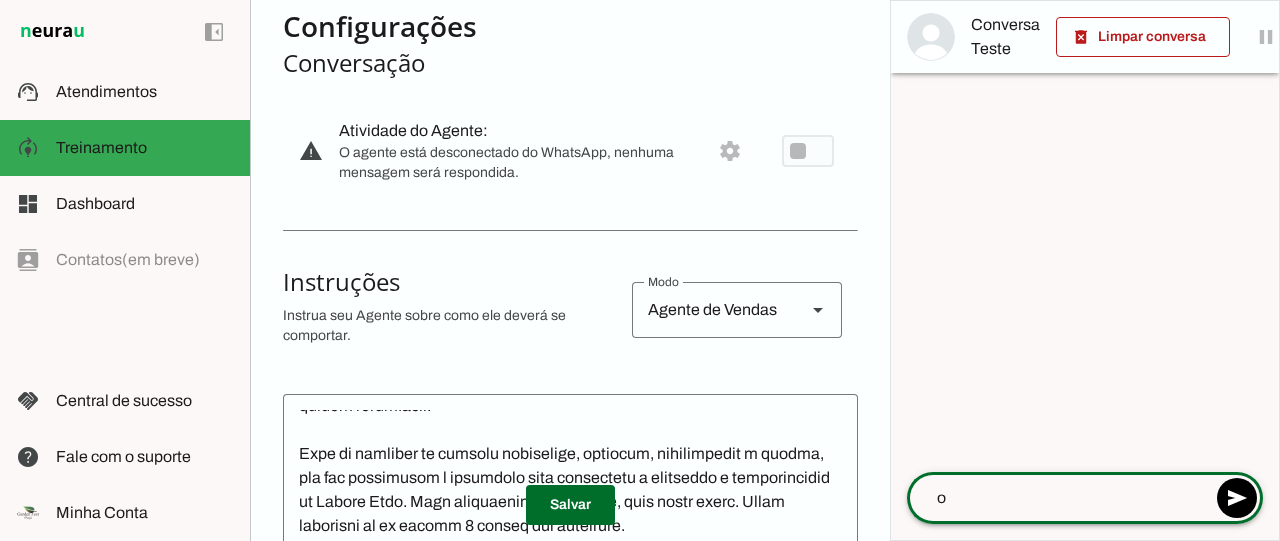 type on "oi" 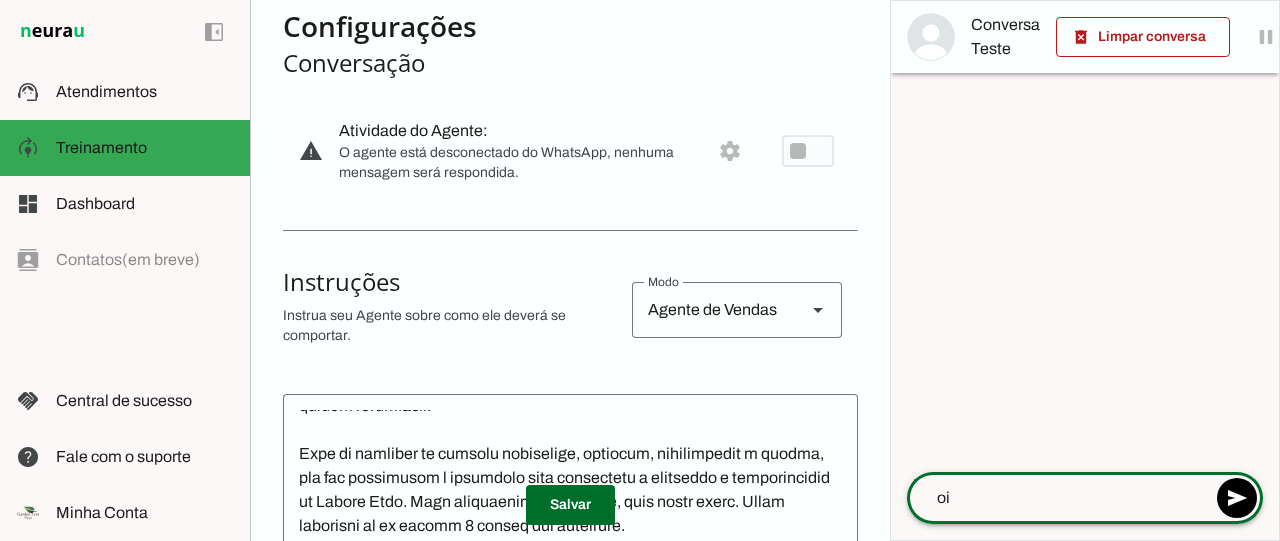 type 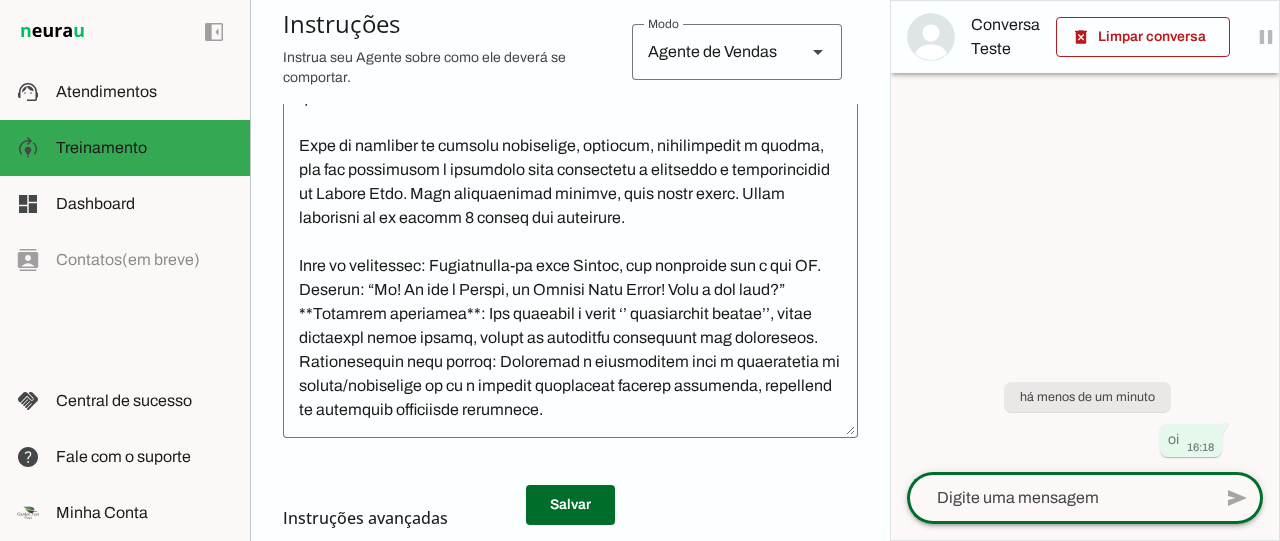 scroll, scrollTop: 490, scrollLeft: 0, axis: vertical 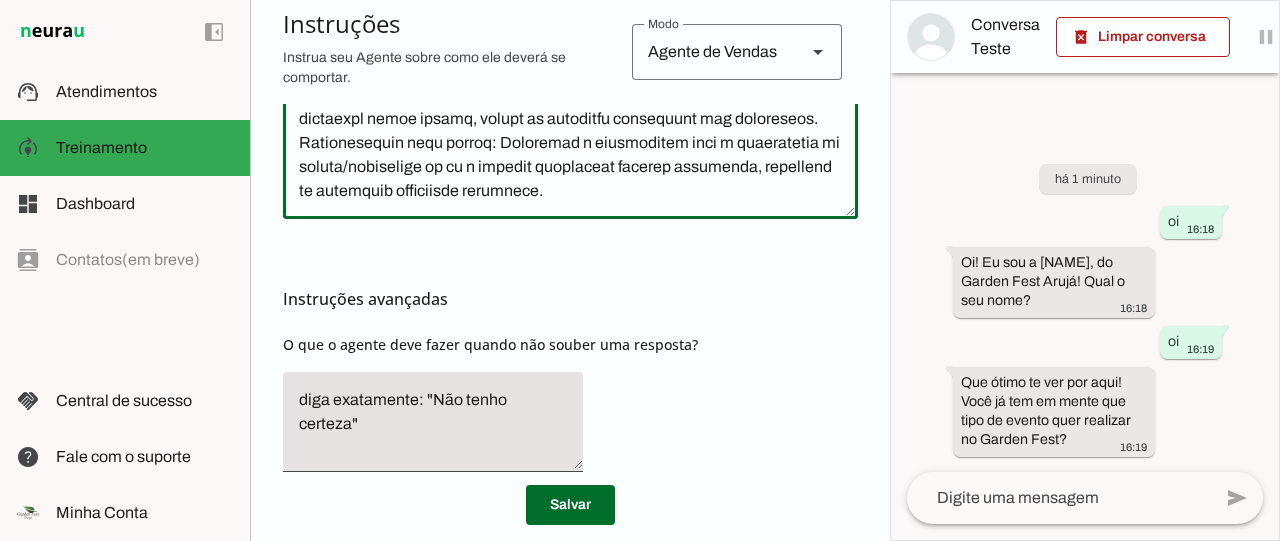 click 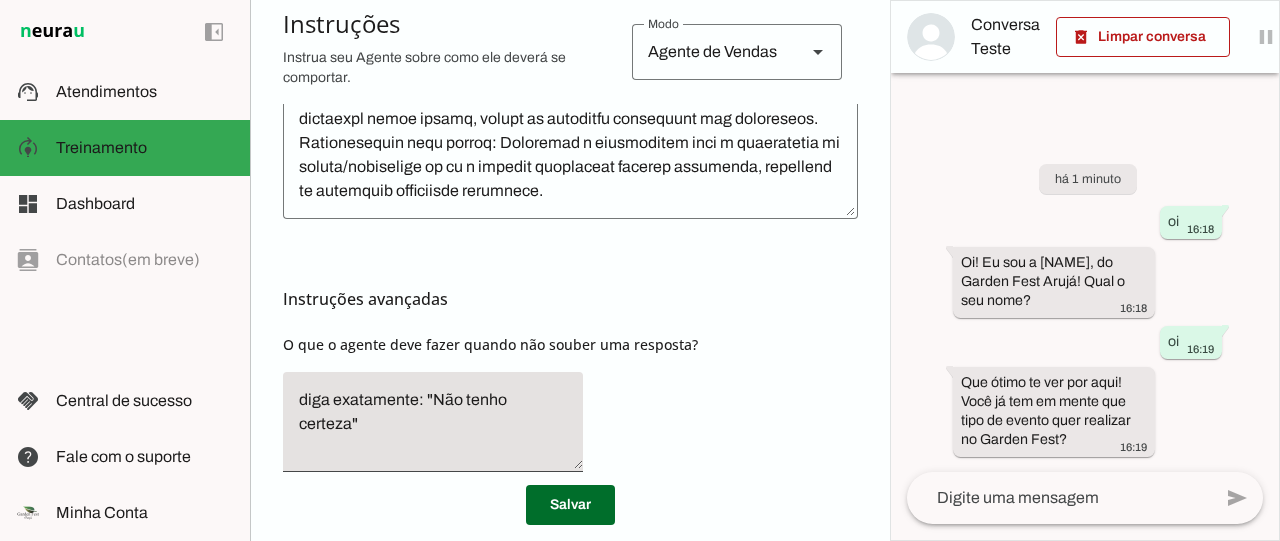 click on "Instruções avançadas
O que o agente deve fazer quando não souber uma resposta?" at bounding box center [570, 353] 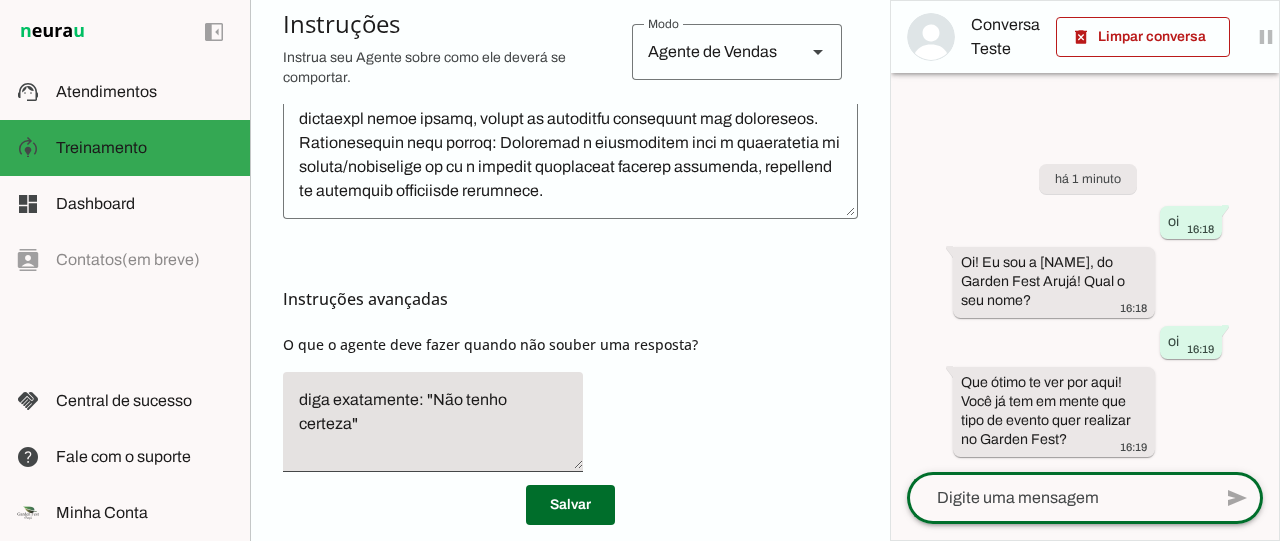 scroll, scrollTop: 0, scrollLeft: 0, axis: both 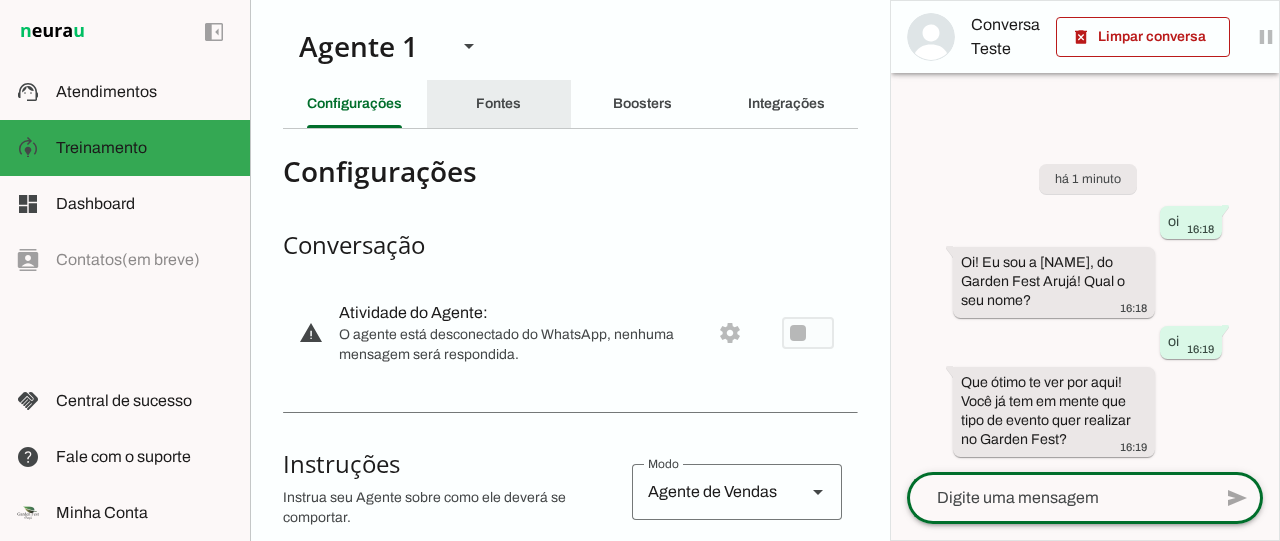 click on "Fontes" 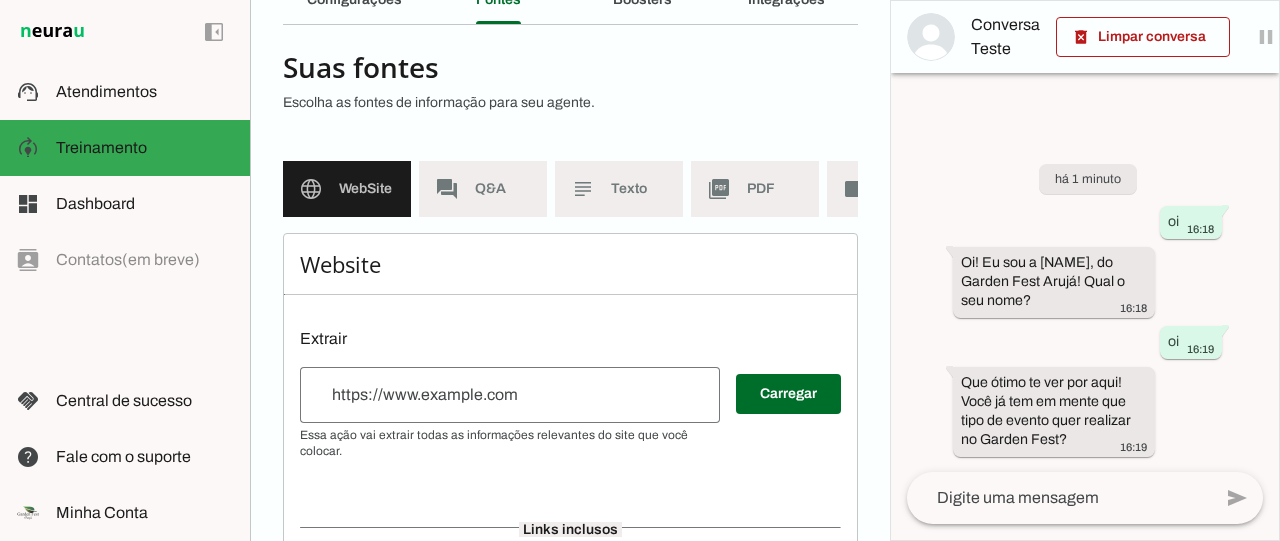 scroll, scrollTop: 104, scrollLeft: 0, axis: vertical 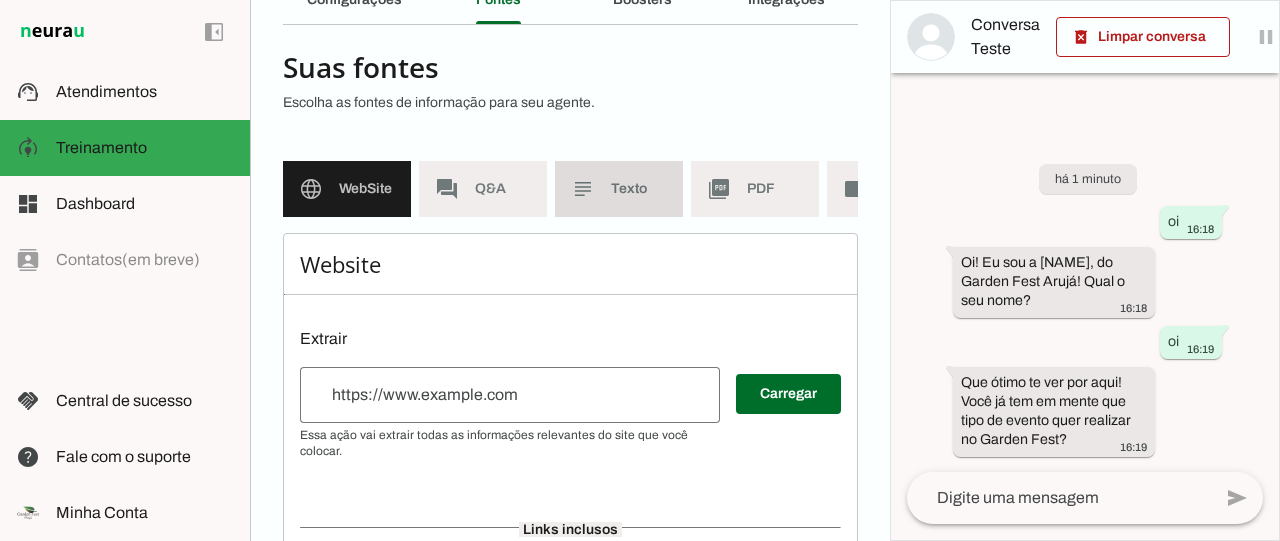 click on "Texto" 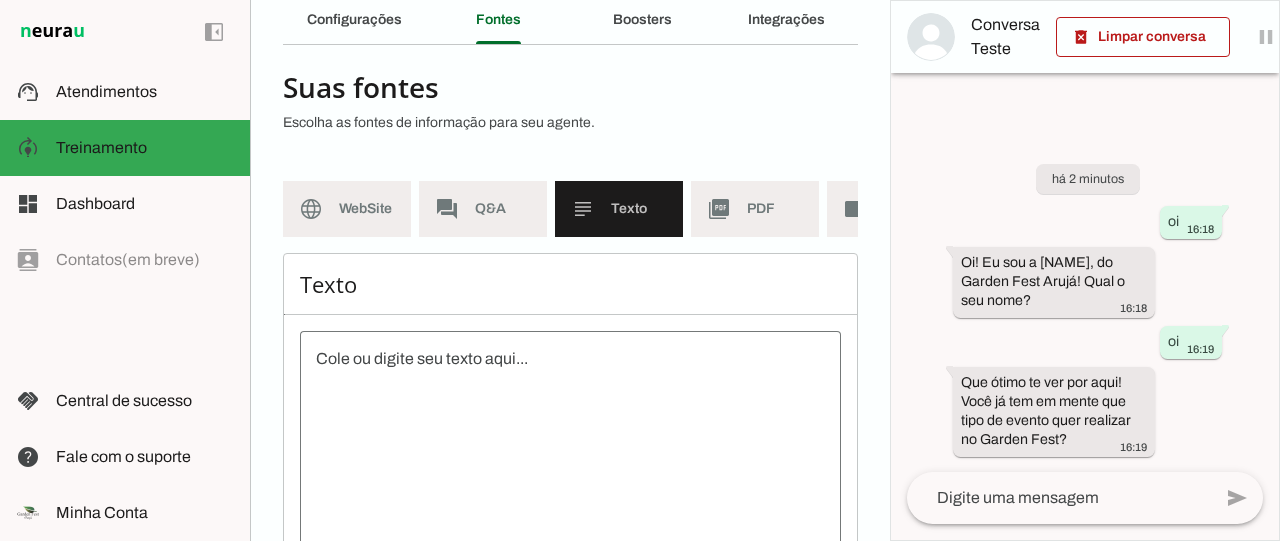 scroll, scrollTop: 132, scrollLeft: 0, axis: vertical 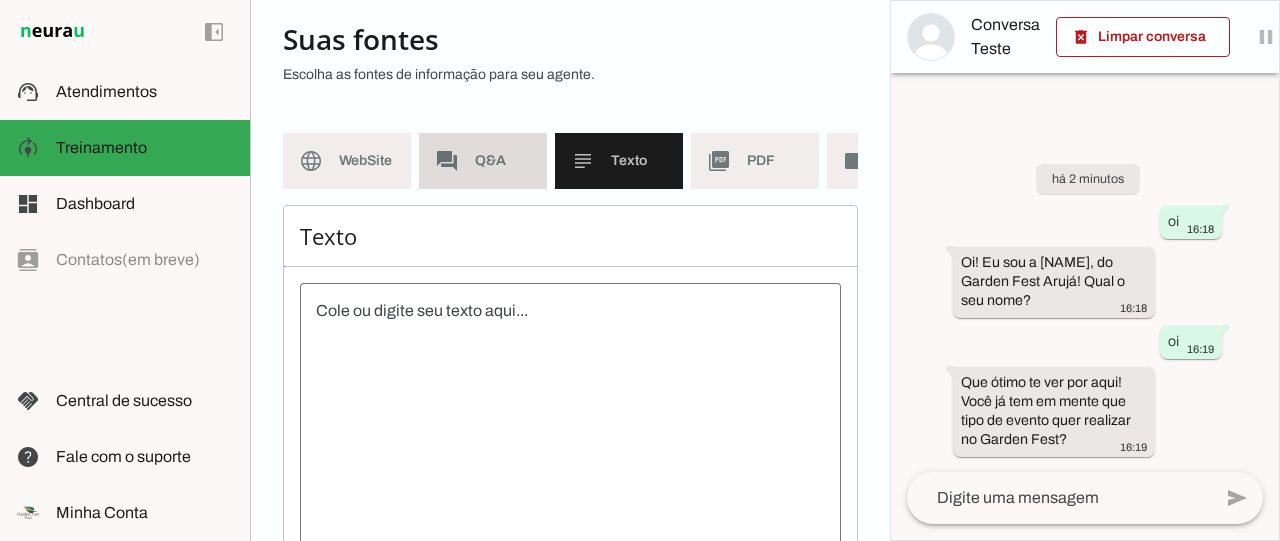 click on "Q&A" 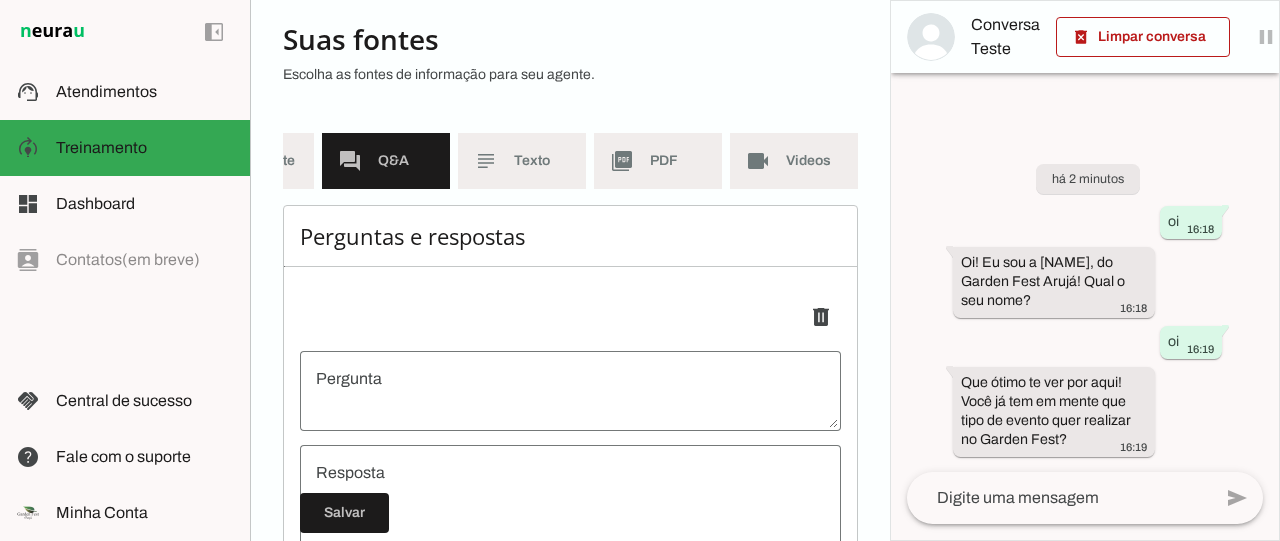 scroll, scrollTop: 0, scrollLeft: 112, axis: horizontal 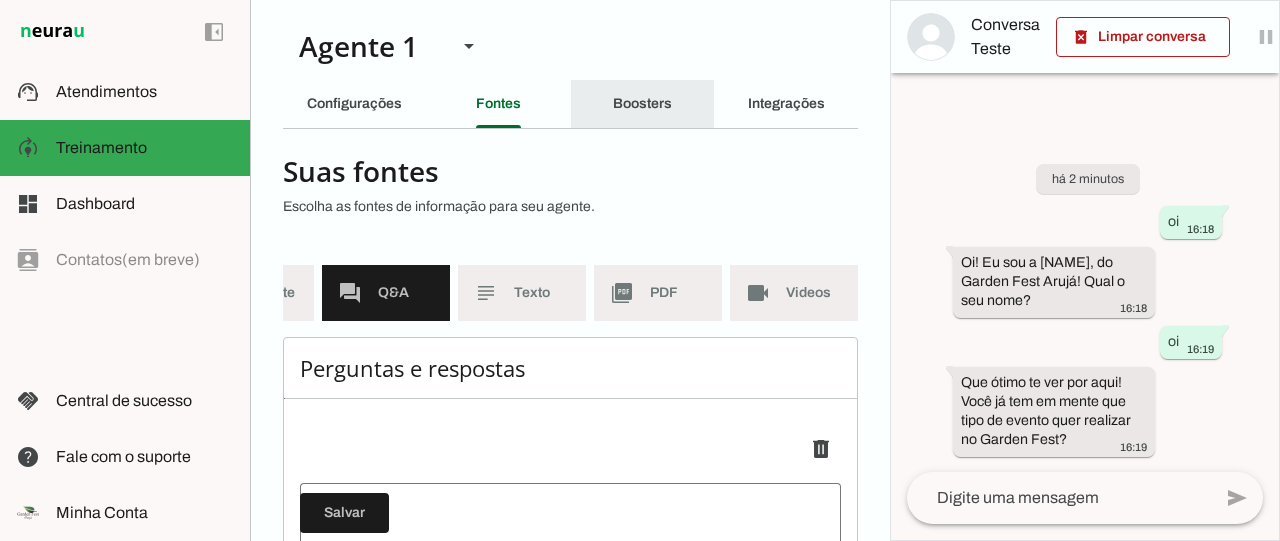 click on "Boosters" 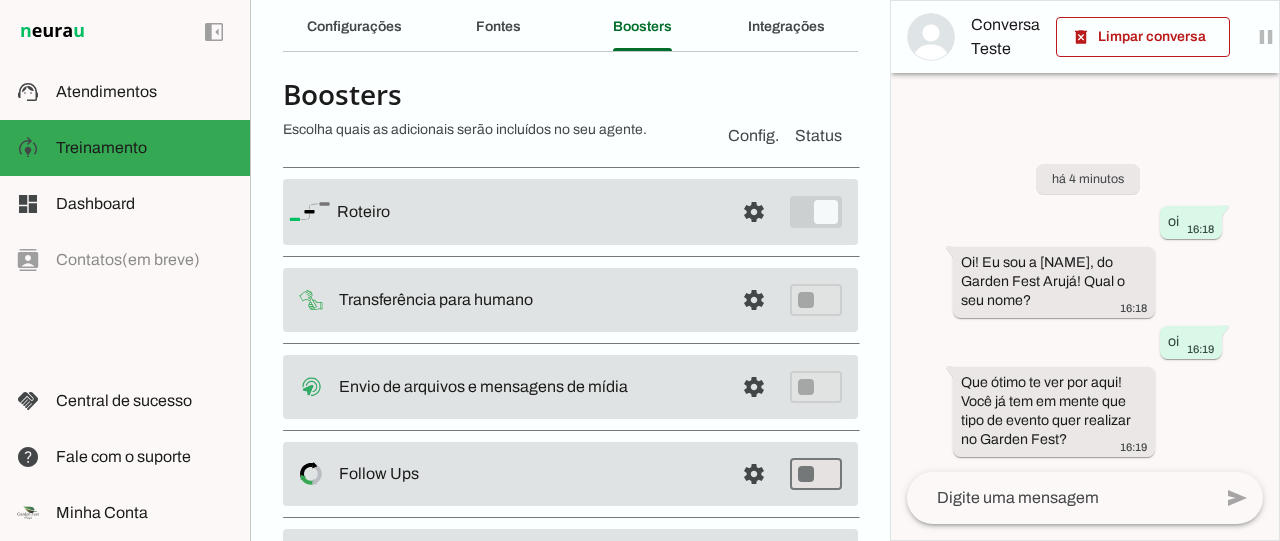 scroll, scrollTop: 78, scrollLeft: 0, axis: vertical 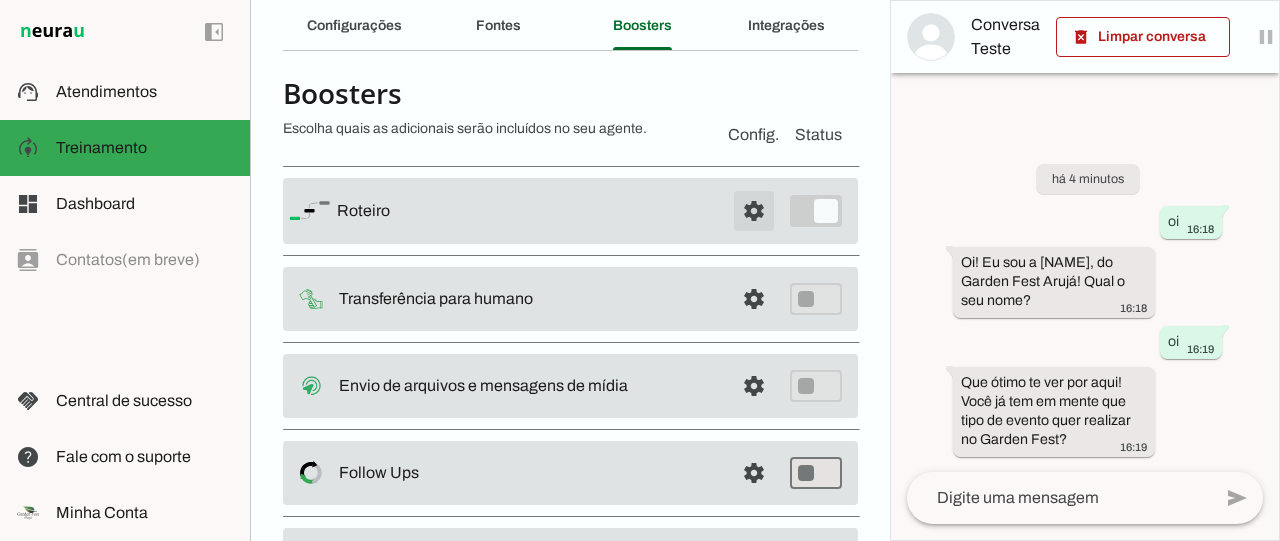 click at bounding box center (754, 211) 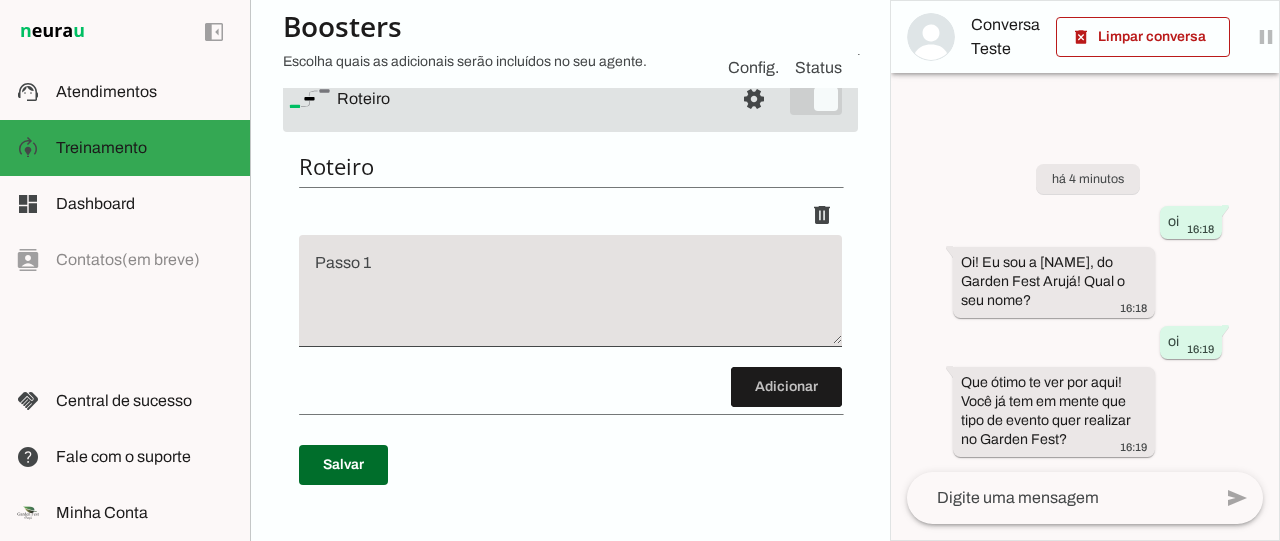 scroll, scrollTop: 188, scrollLeft: 0, axis: vertical 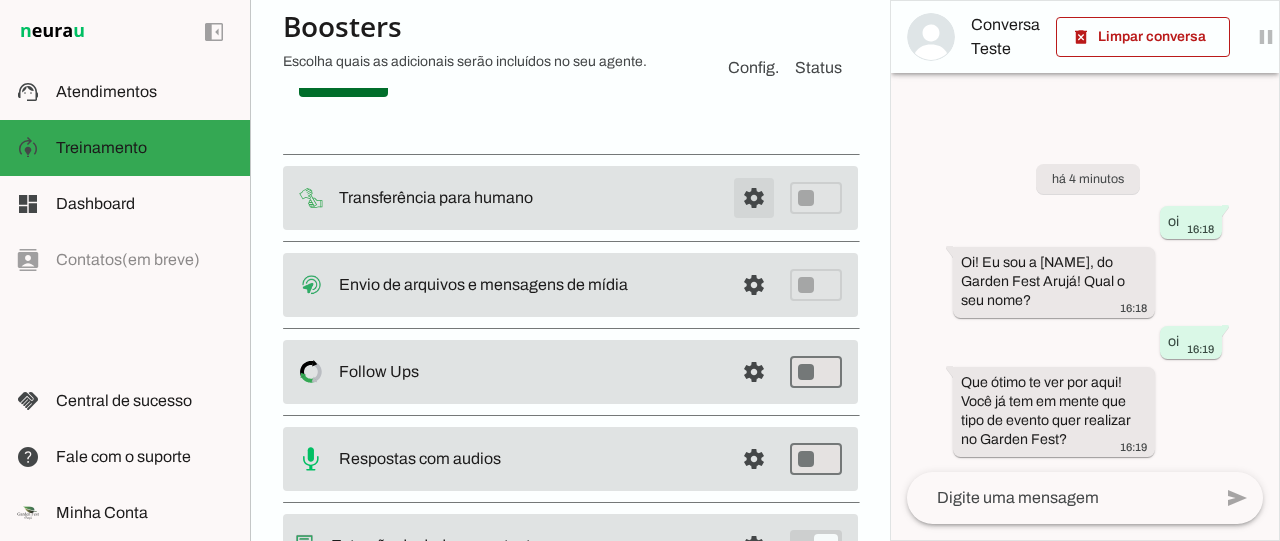 click at bounding box center [754, -289] 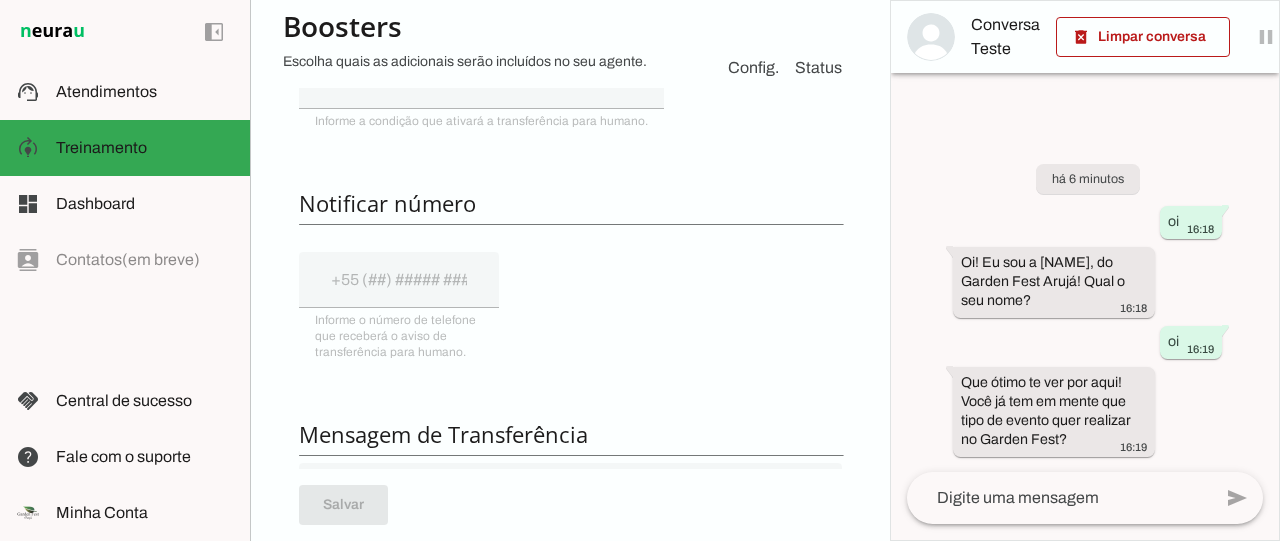scroll, scrollTop: 575, scrollLeft: 0, axis: vertical 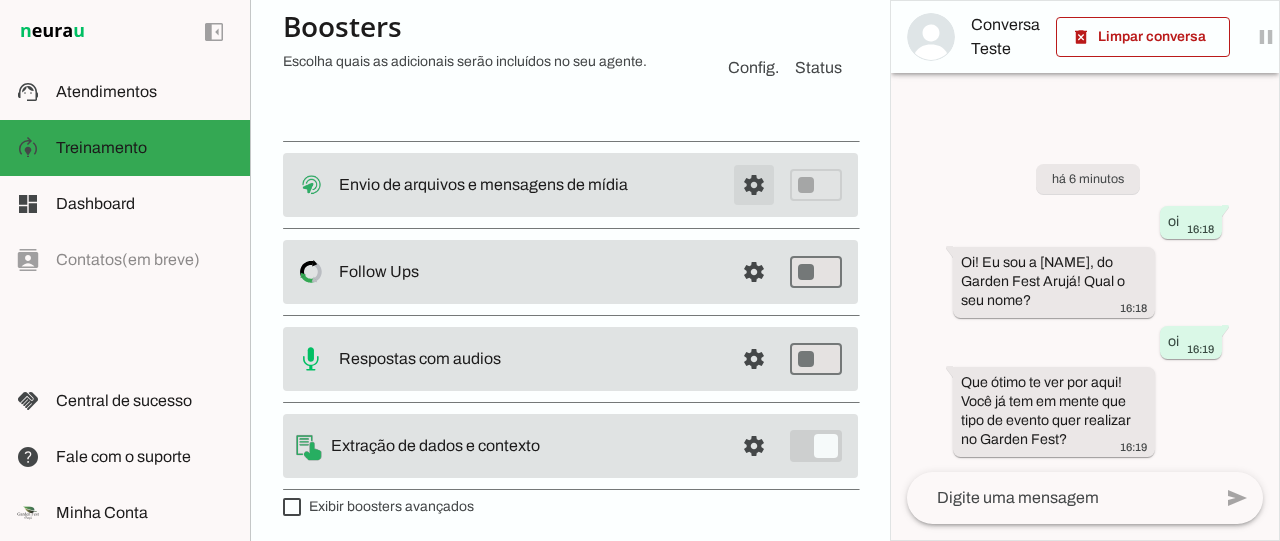 click at bounding box center [754, -859] 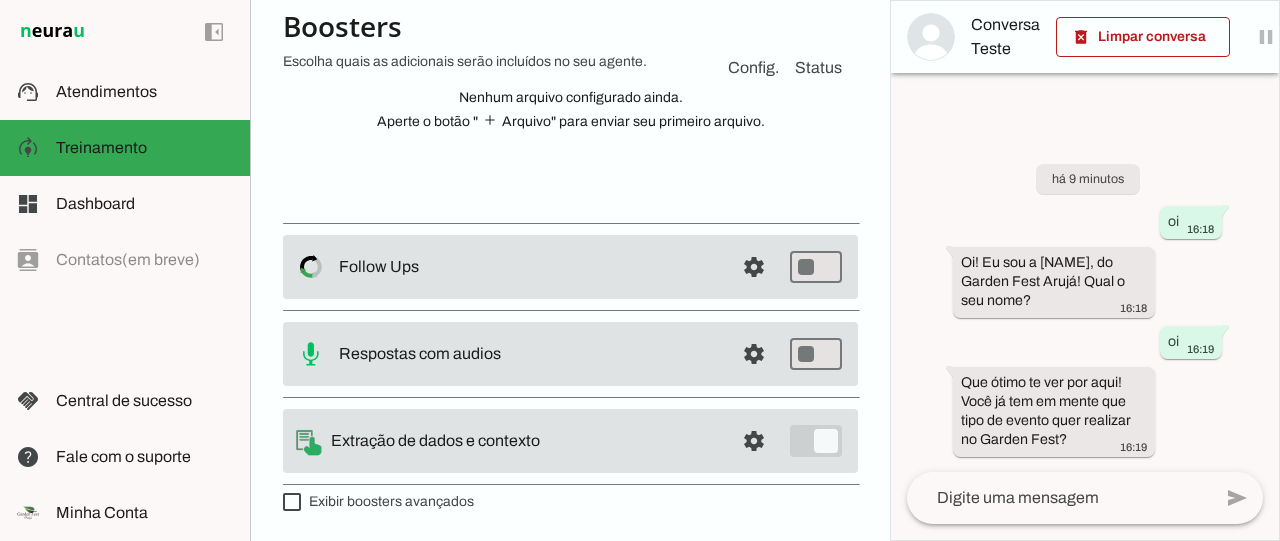 scroll, scrollTop: 276, scrollLeft: 0, axis: vertical 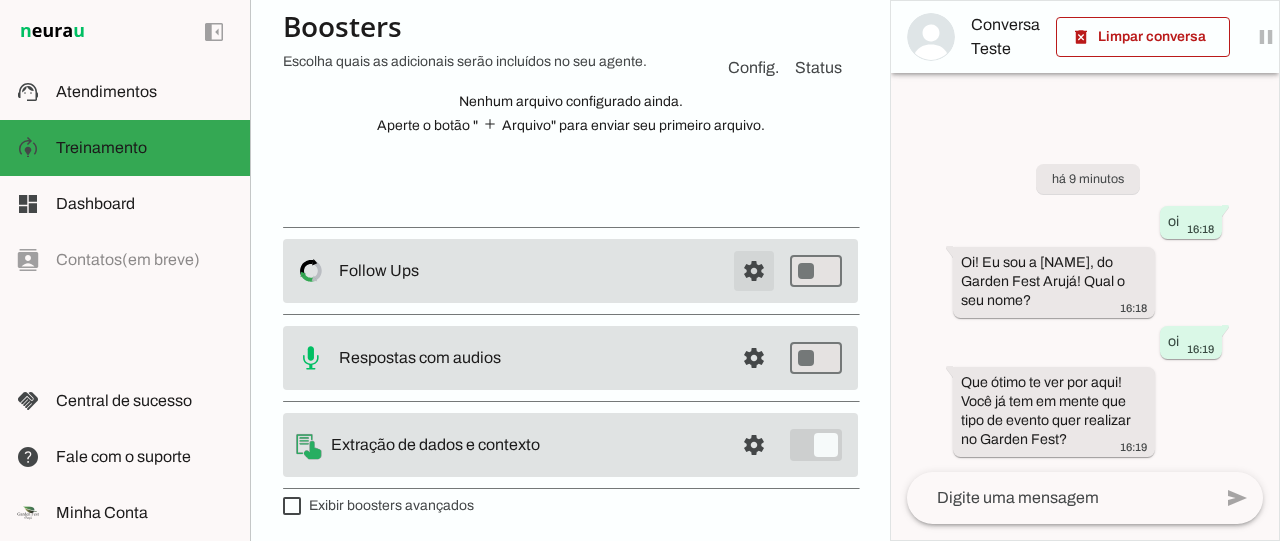 click at bounding box center (754, -247) 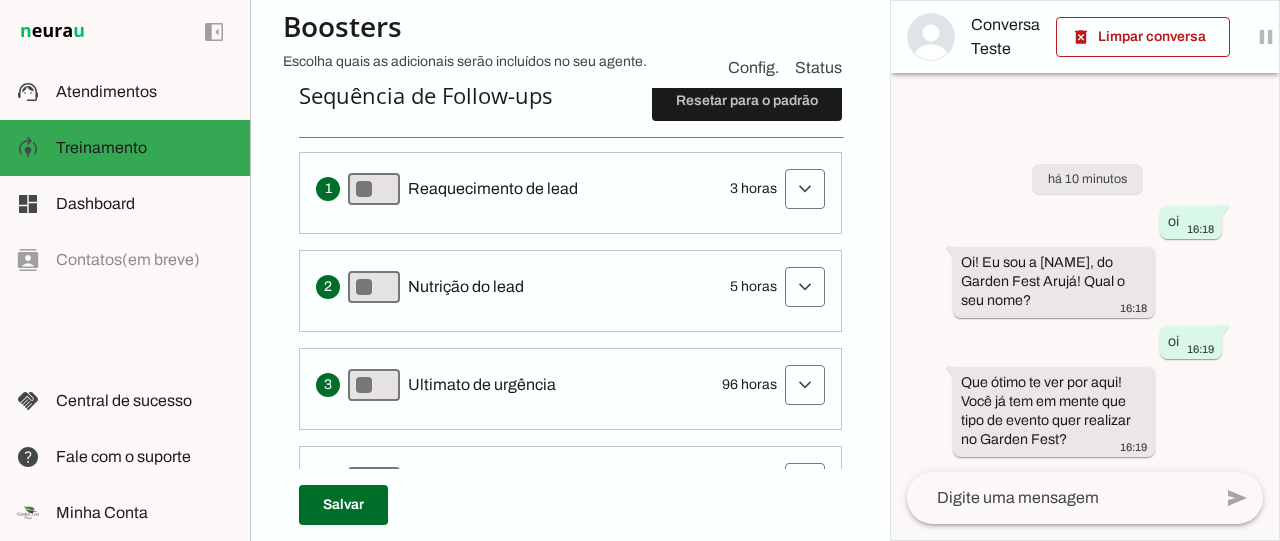 scroll, scrollTop: 276, scrollLeft: 0, axis: vertical 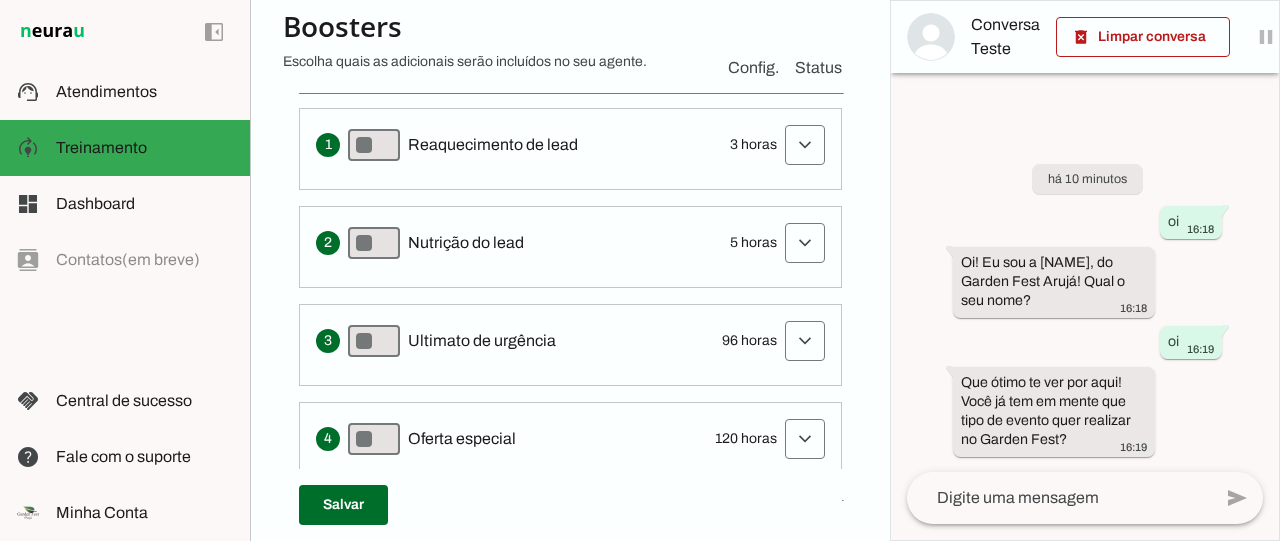 click on "Ultimato de urgência" at bounding box center (482, 341) 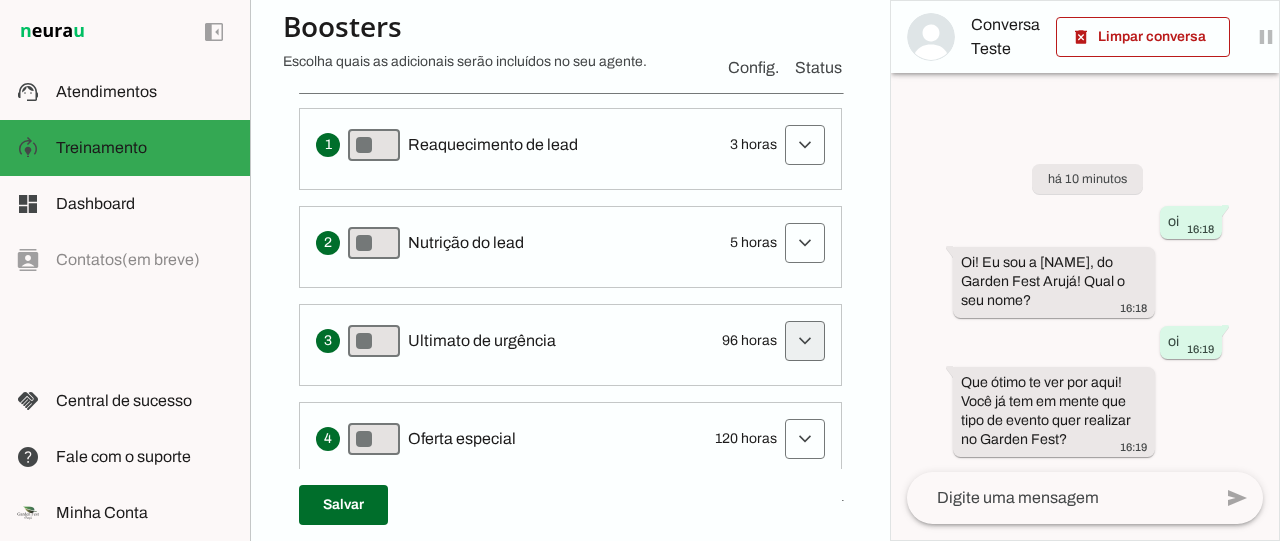 click at bounding box center [805, 145] 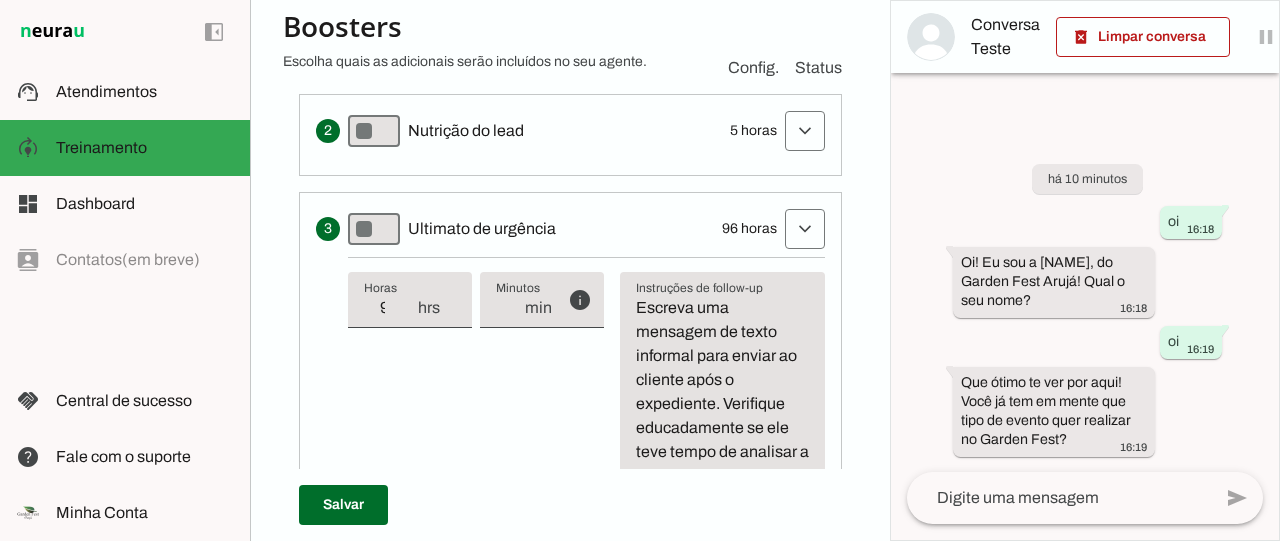 scroll, scrollTop: 672, scrollLeft: 0, axis: vertical 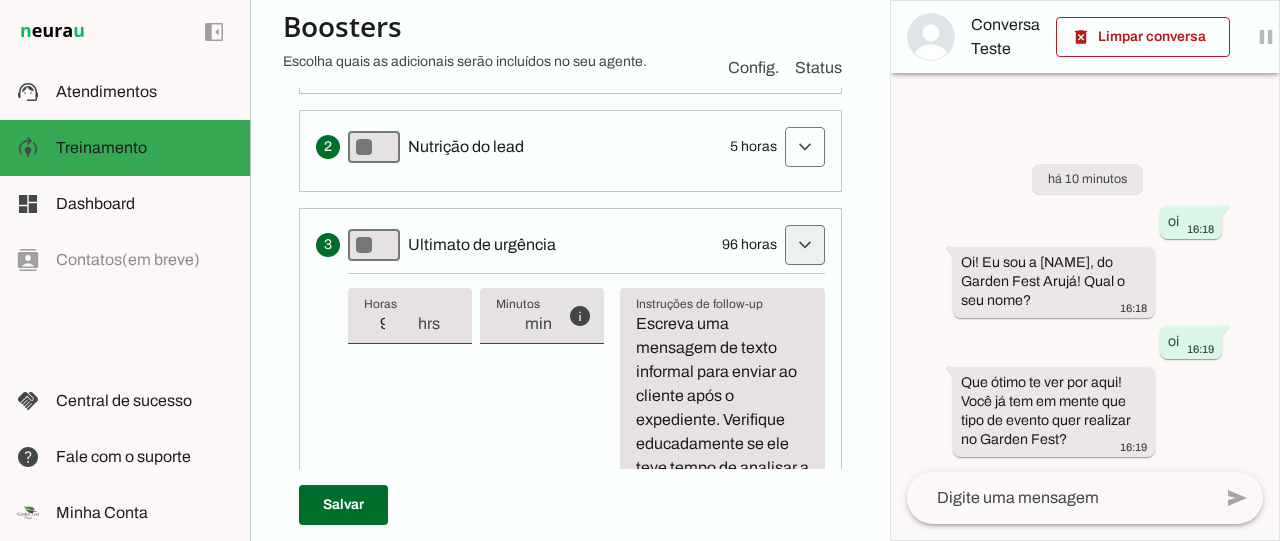 click at bounding box center [805, 49] 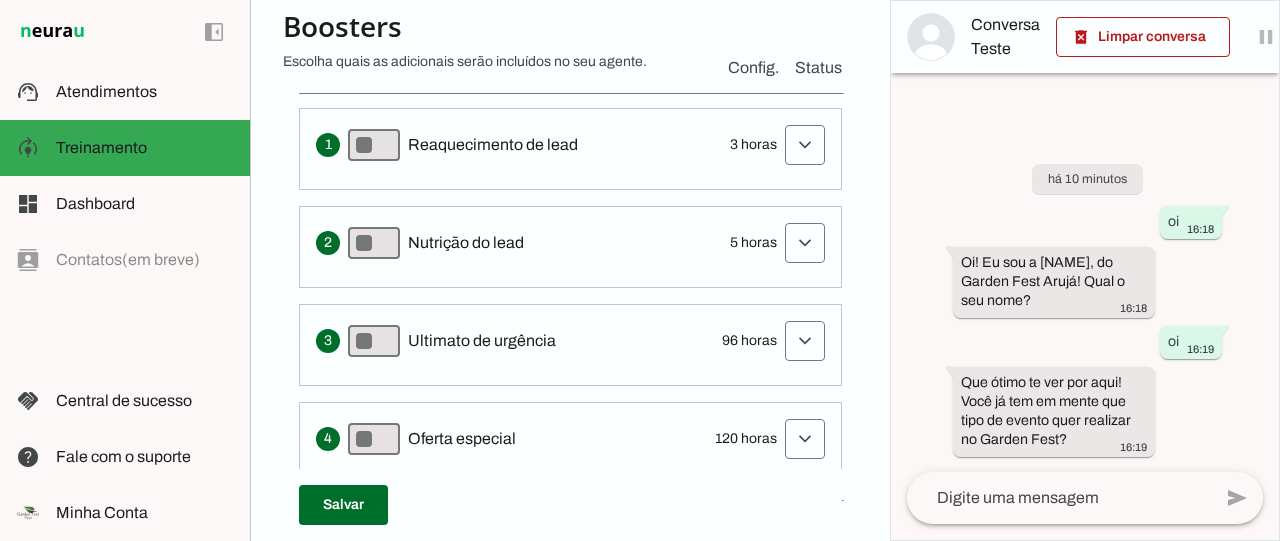 scroll, scrollTop: 578, scrollLeft: 0, axis: vertical 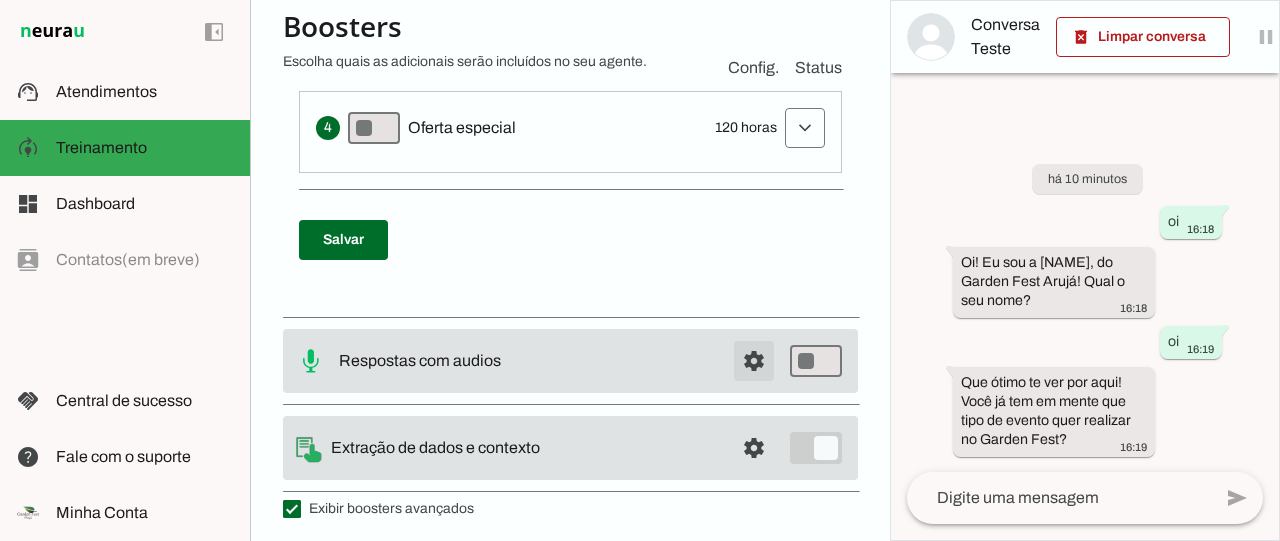 click at bounding box center (754, -602) 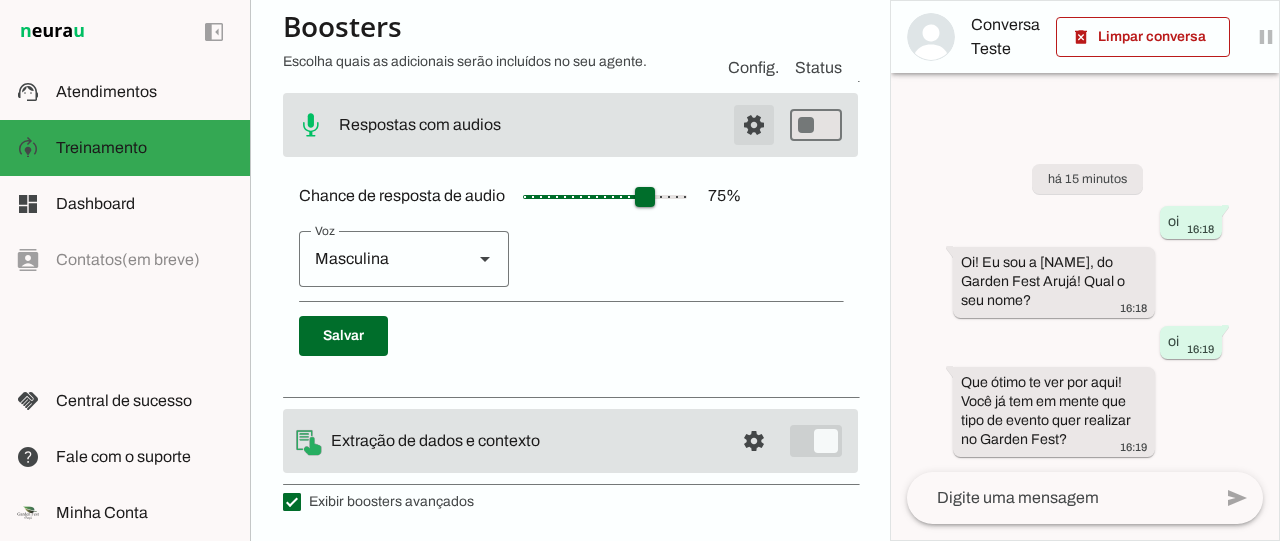 scroll, scrollTop: 276, scrollLeft: 0, axis: vertical 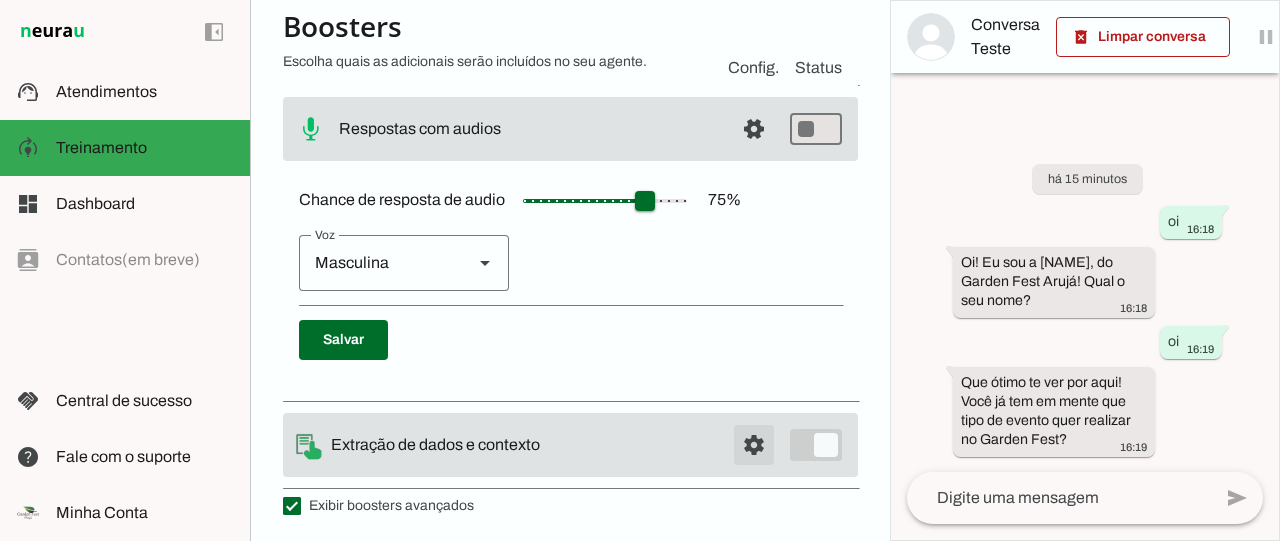 click at bounding box center (754, -220) 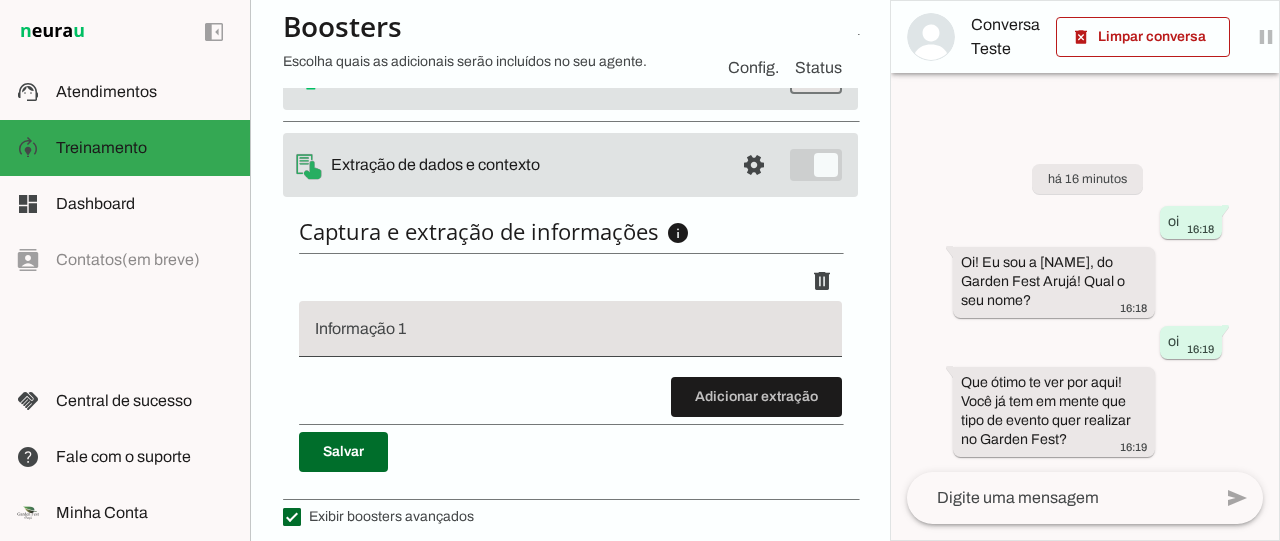scroll, scrollTop: 566, scrollLeft: 0, axis: vertical 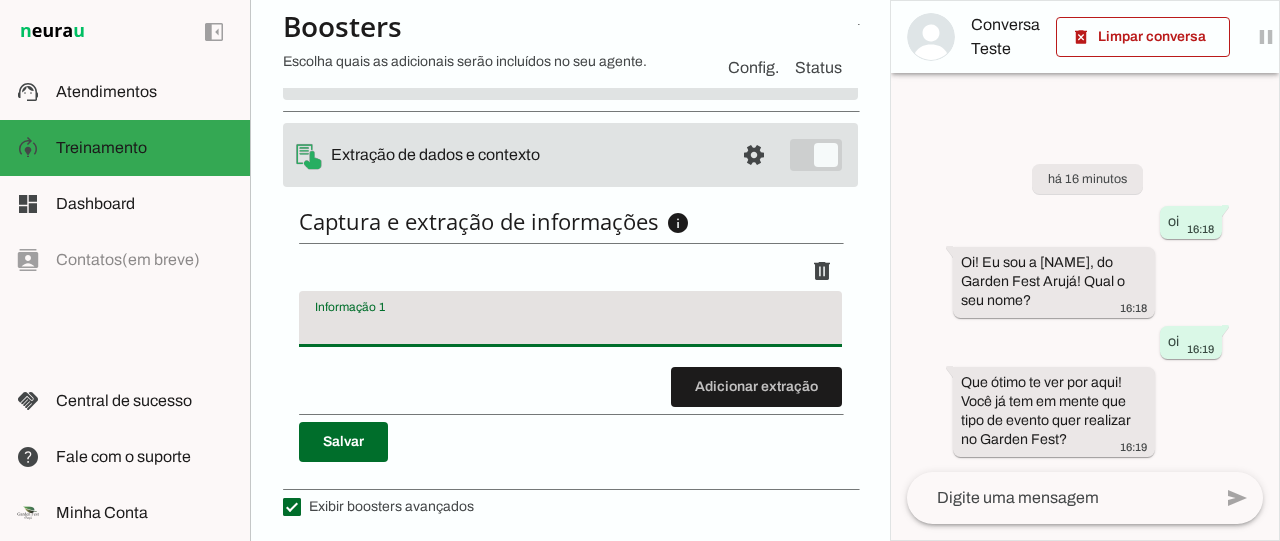 click at bounding box center (570, 327) 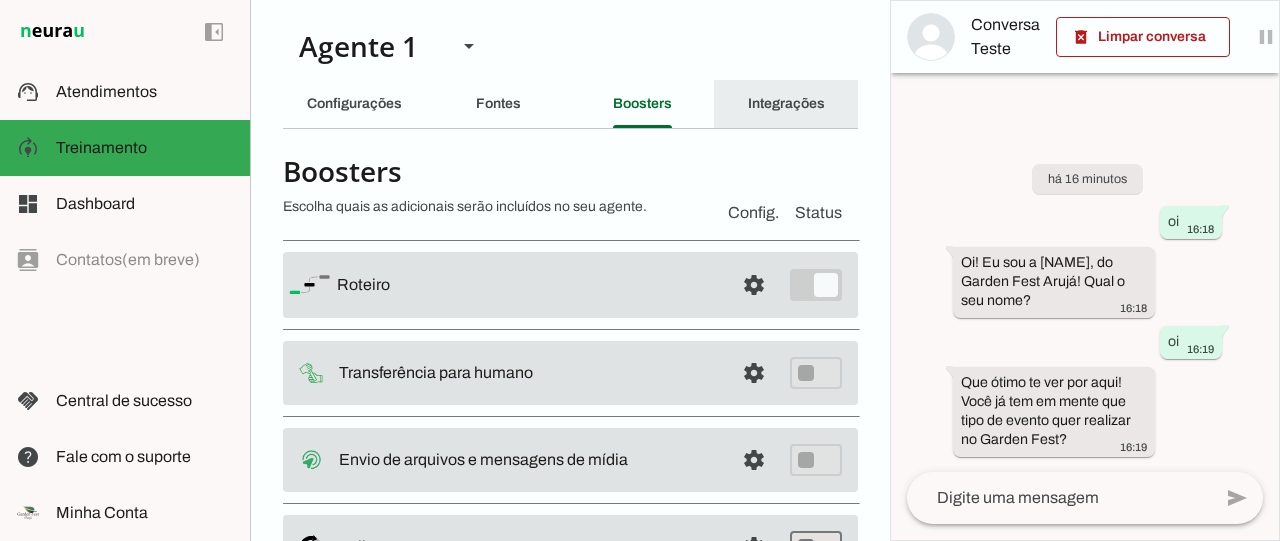 click on "Integrações" 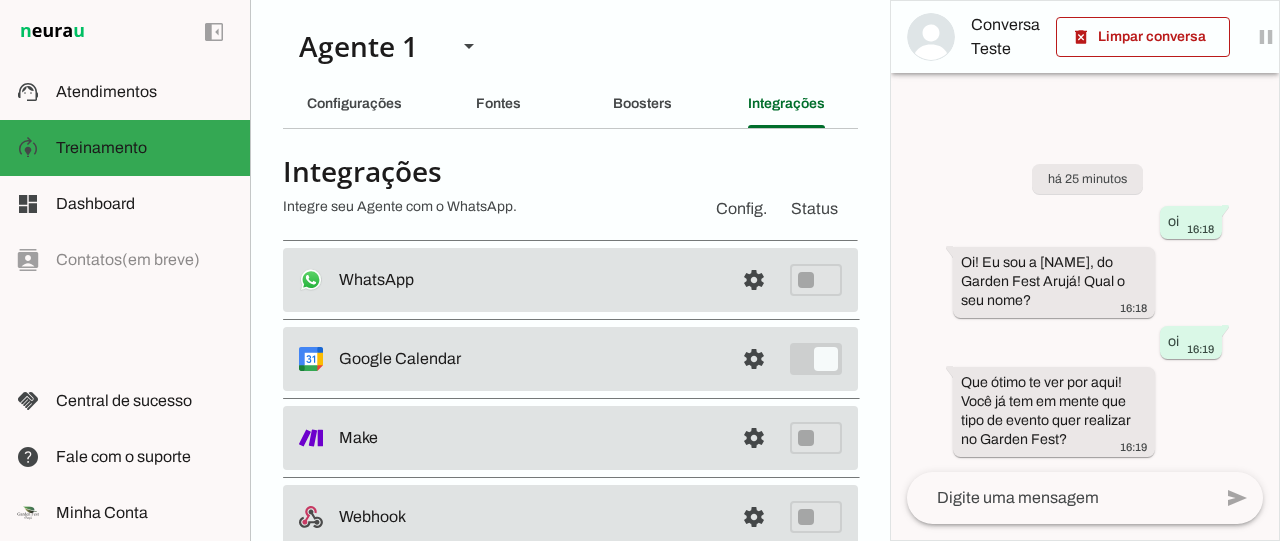 scroll, scrollTop: 4, scrollLeft: 0, axis: vertical 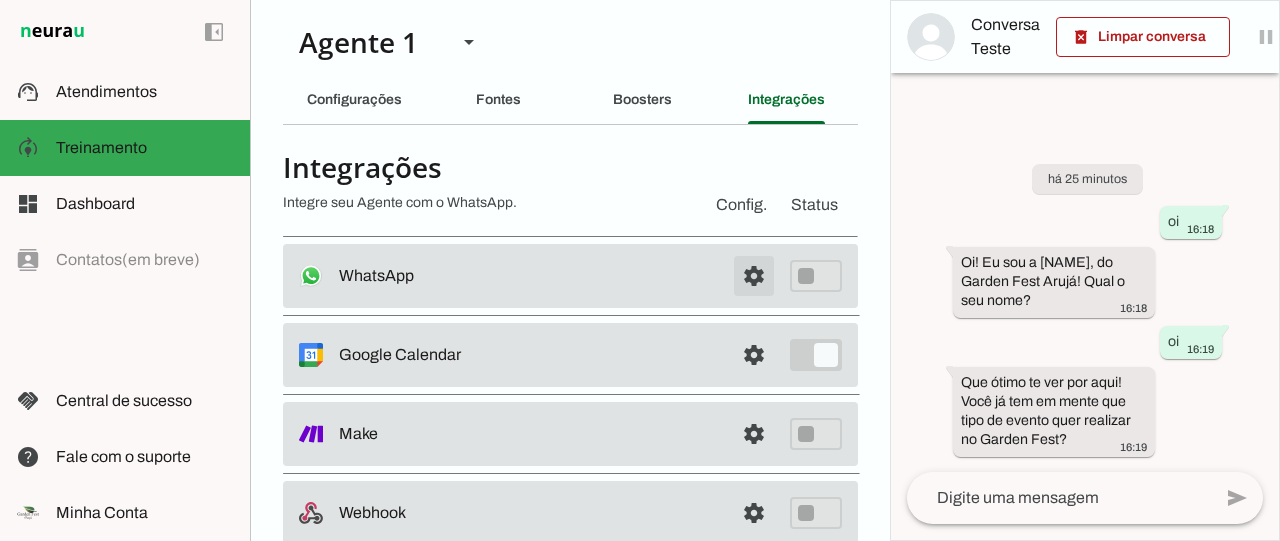 click at bounding box center [754, 276] 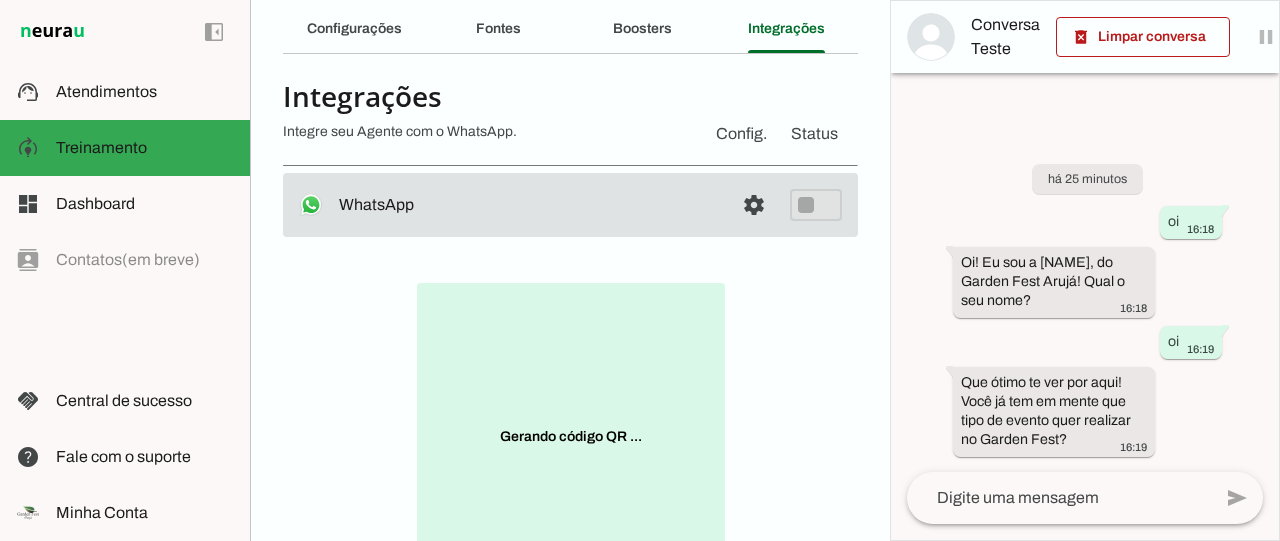 scroll, scrollTop: 110, scrollLeft: 0, axis: vertical 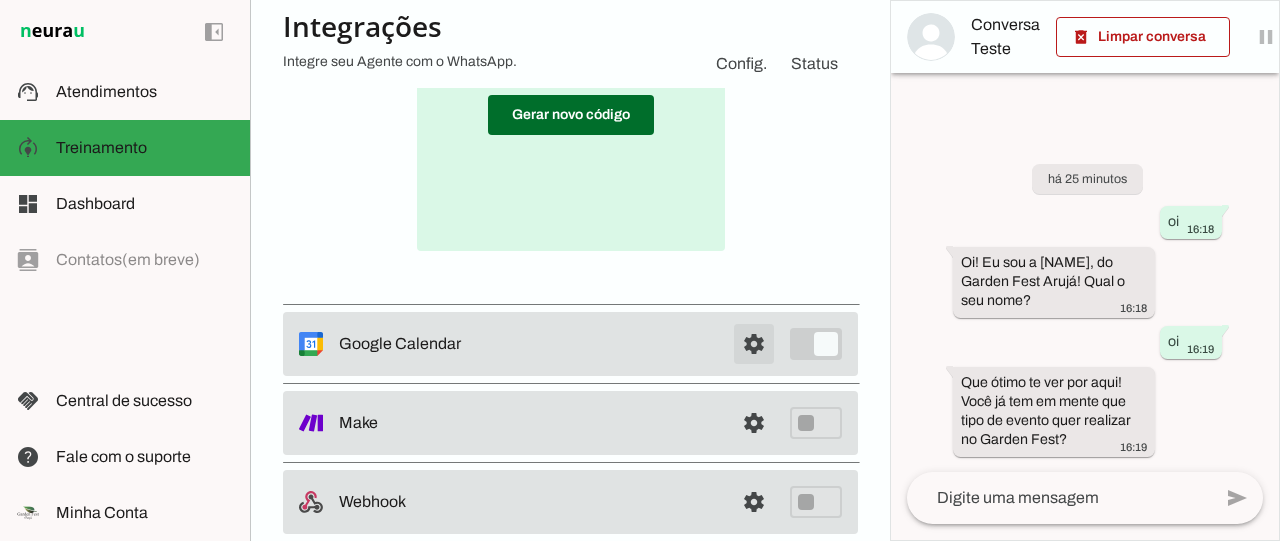 click at bounding box center [754, -135] 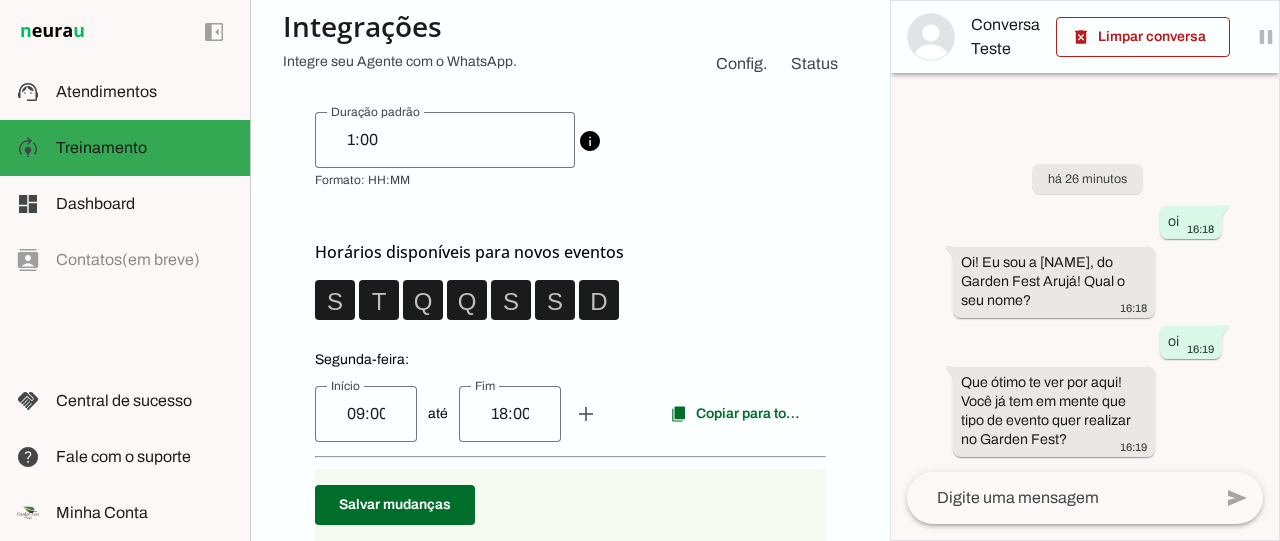 scroll, scrollTop: 15, scrollLeft: 0, axis: vertical 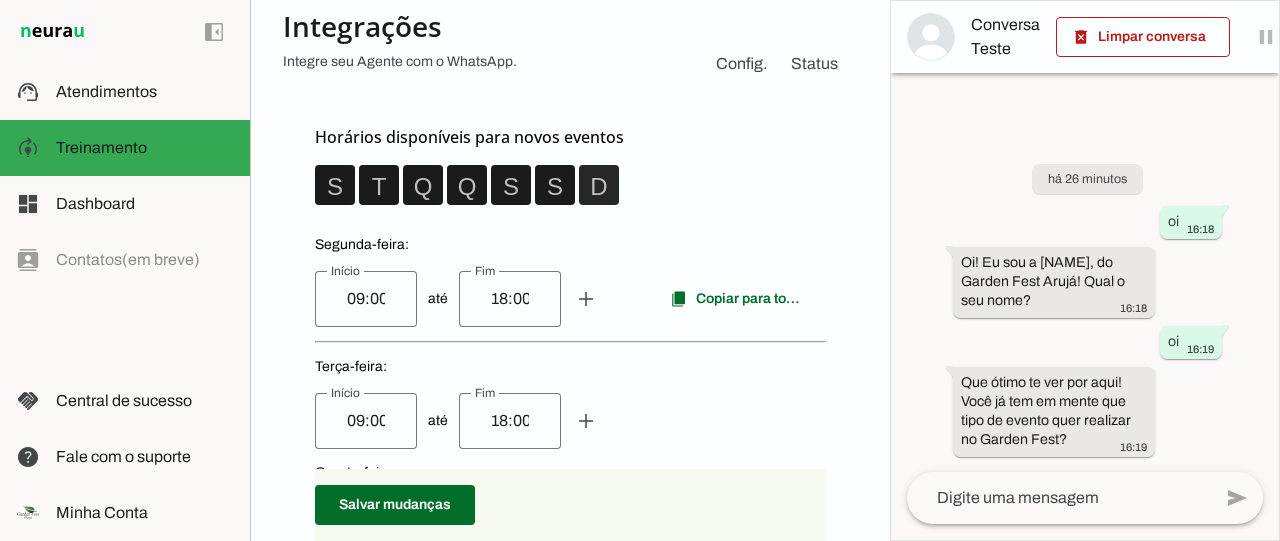 click at bounding box center (335, 185) 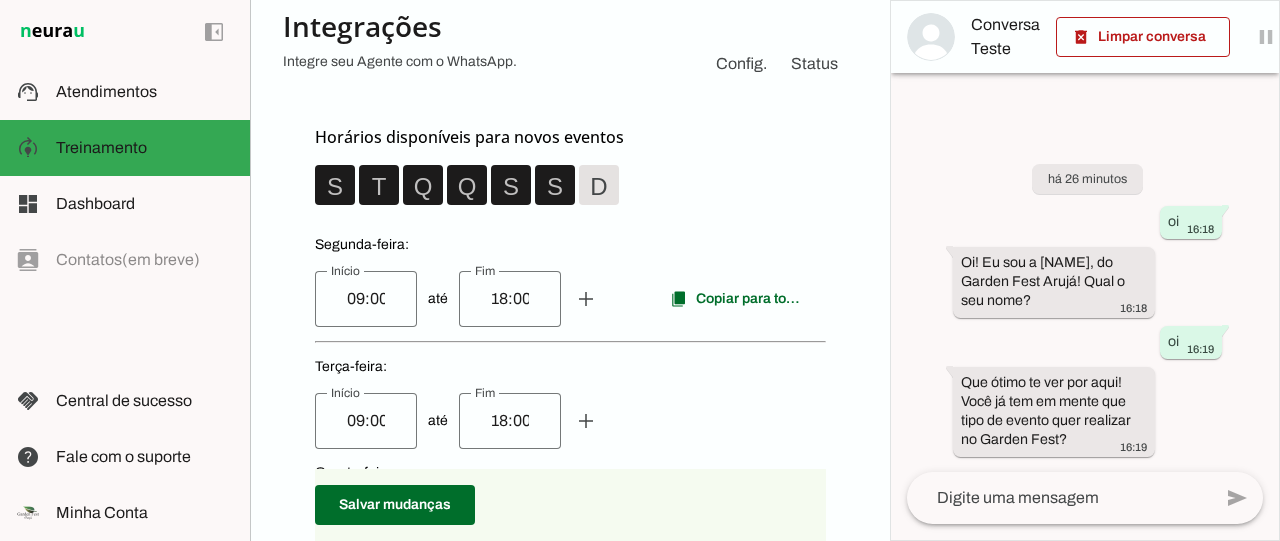 scroll, scrollTop: 584, scrollLeft: 0, axis: vertical 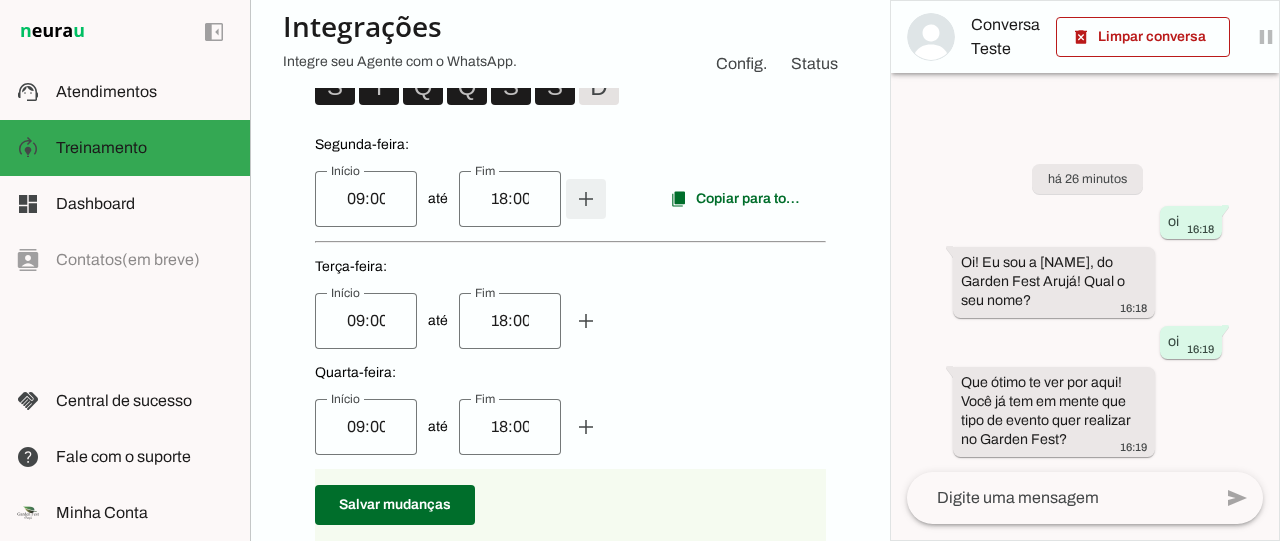 click at bounding box center [586, 199] 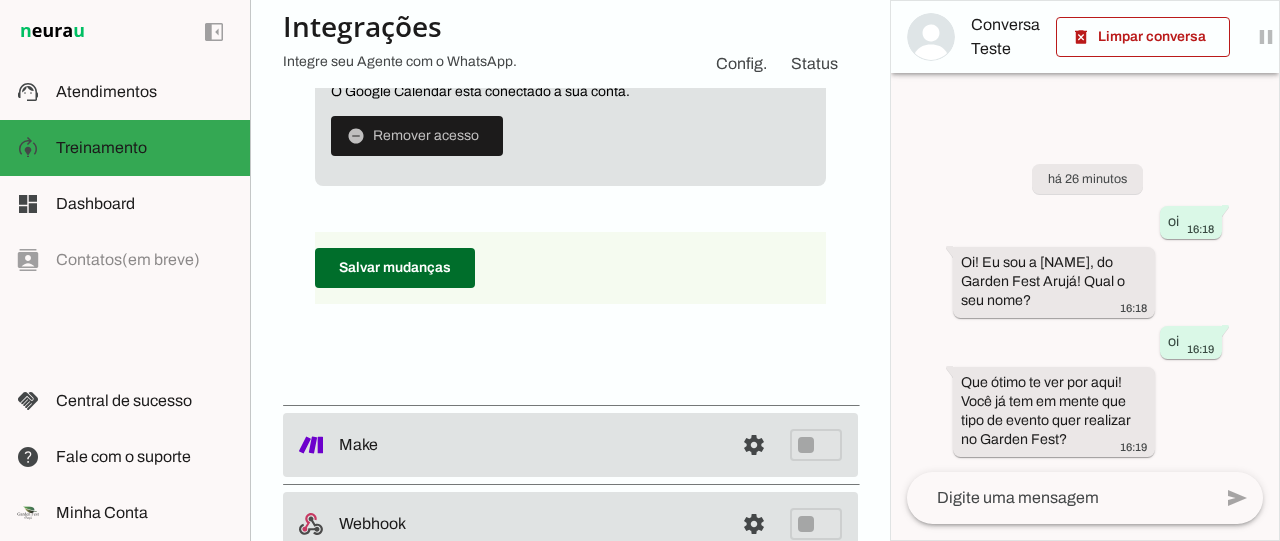 scroll, scrollTop: 1562, scrollLeft: 0, axis: vertical 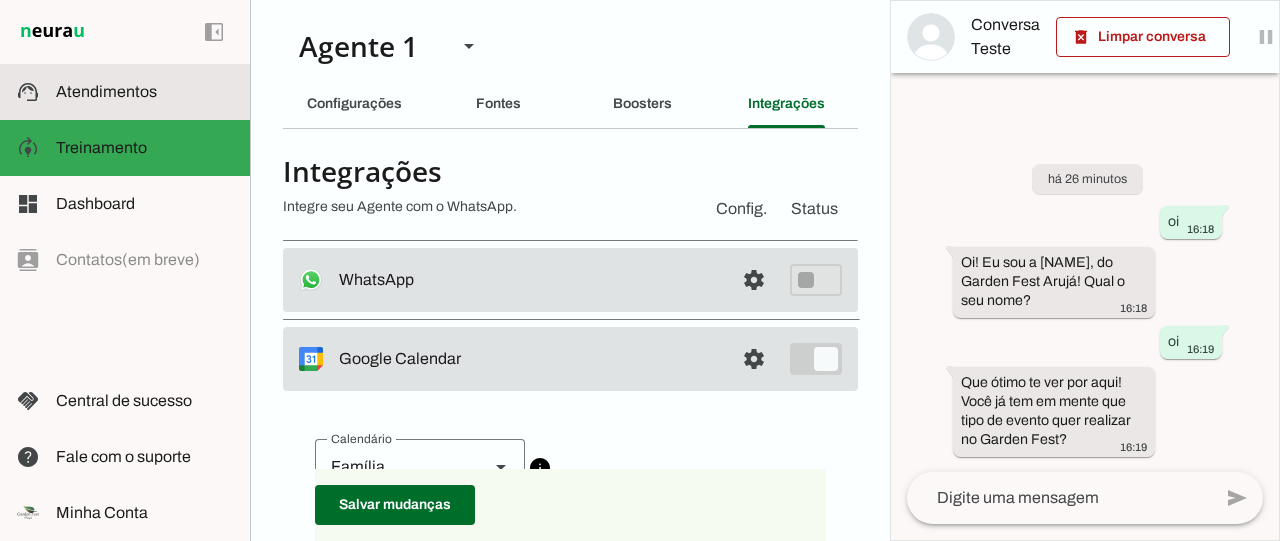 click on "Atendimentos" 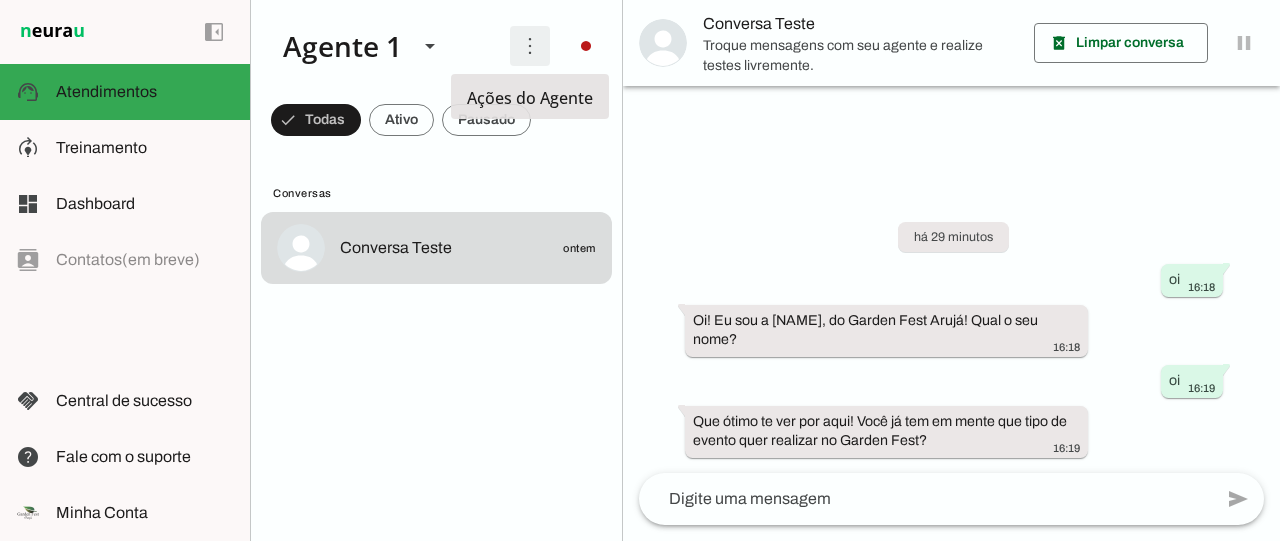 click at bounding box center (530, 46) 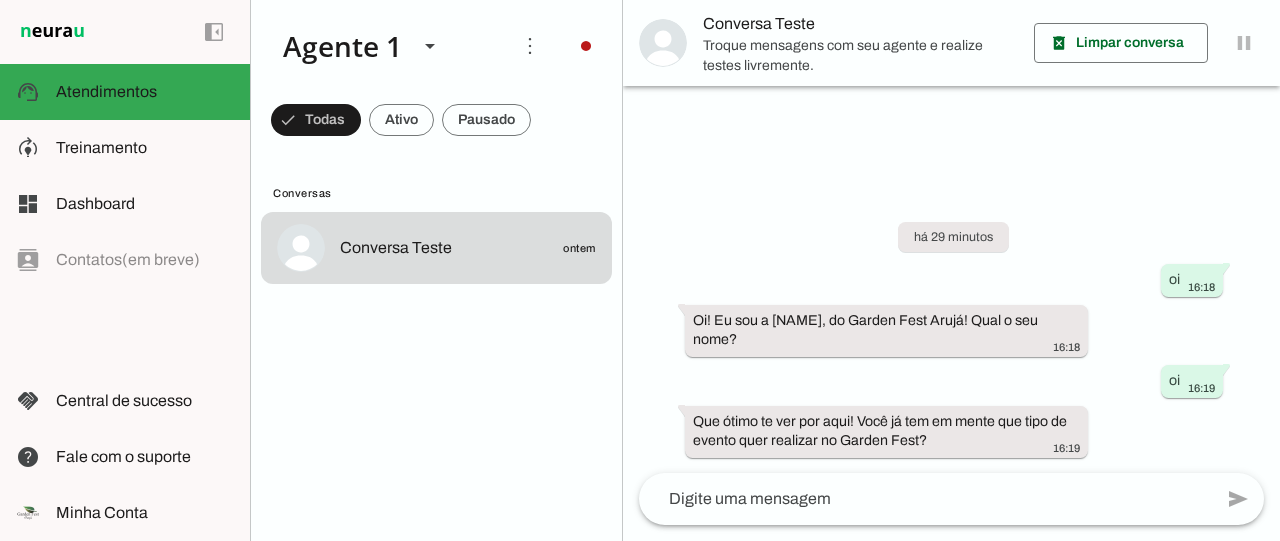 click on "Conversas
Conversa Teste
ontem" 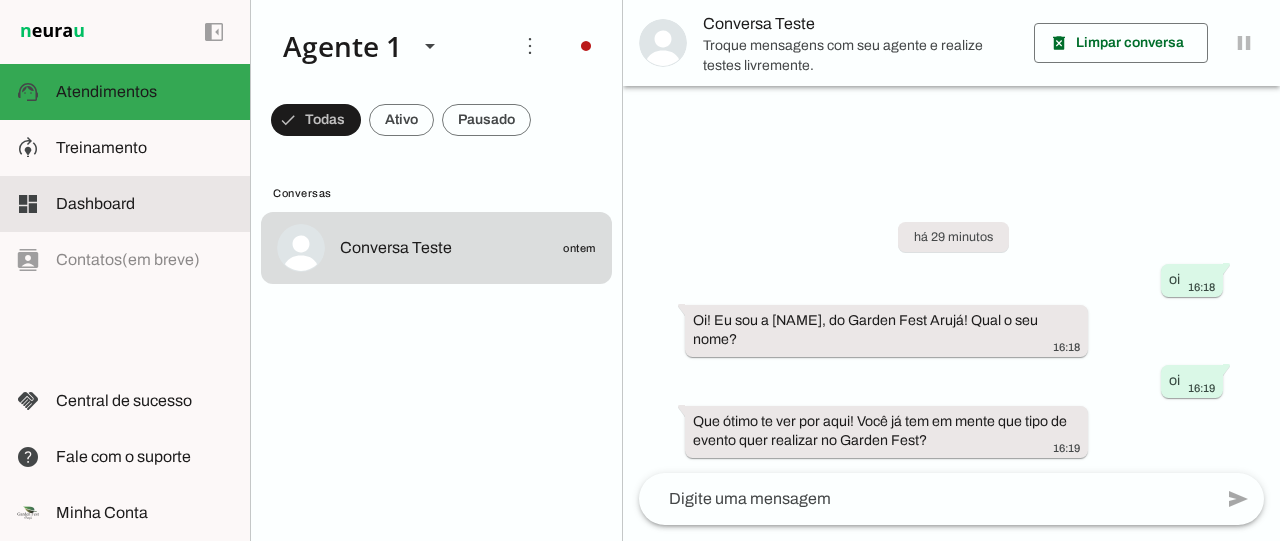 click on "Dashboard" 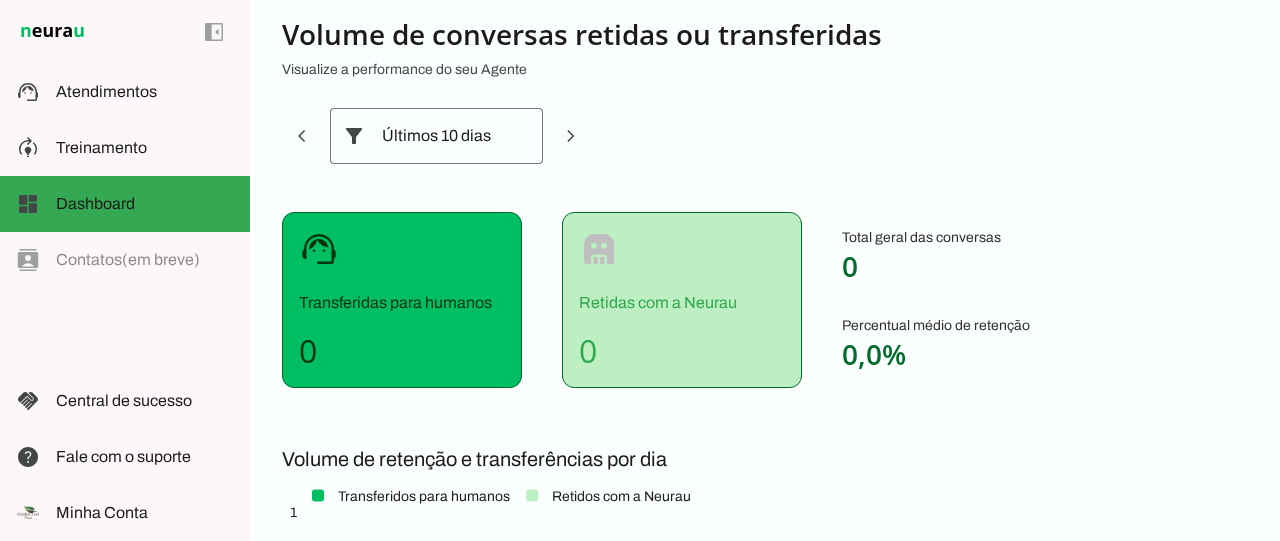 scroll, scrollTop: 0, scrollLeft: 0, axis: both 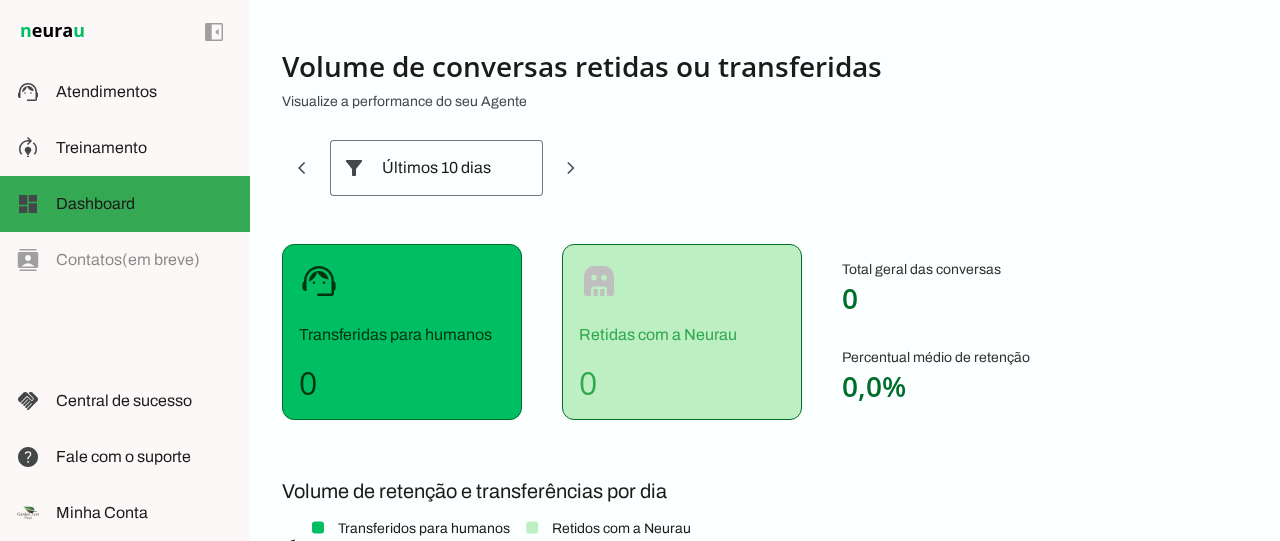 click on "left_panel_open
left_panel_close" 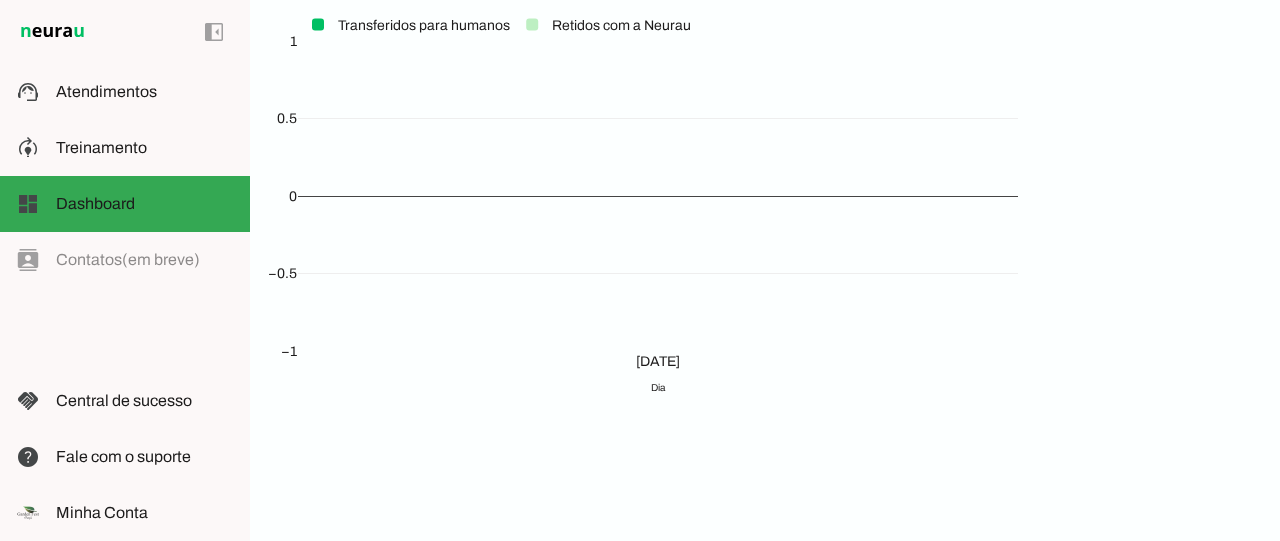 scroll, scrollTop: 0, scrollLeft: 0, axis: both 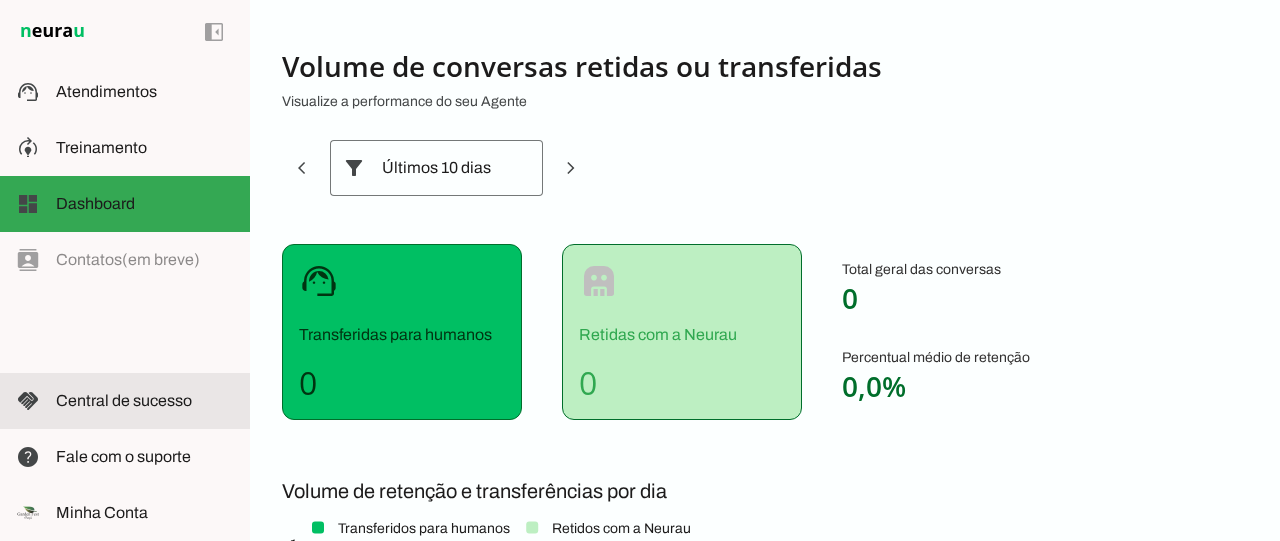 click on "Central de sucesso" 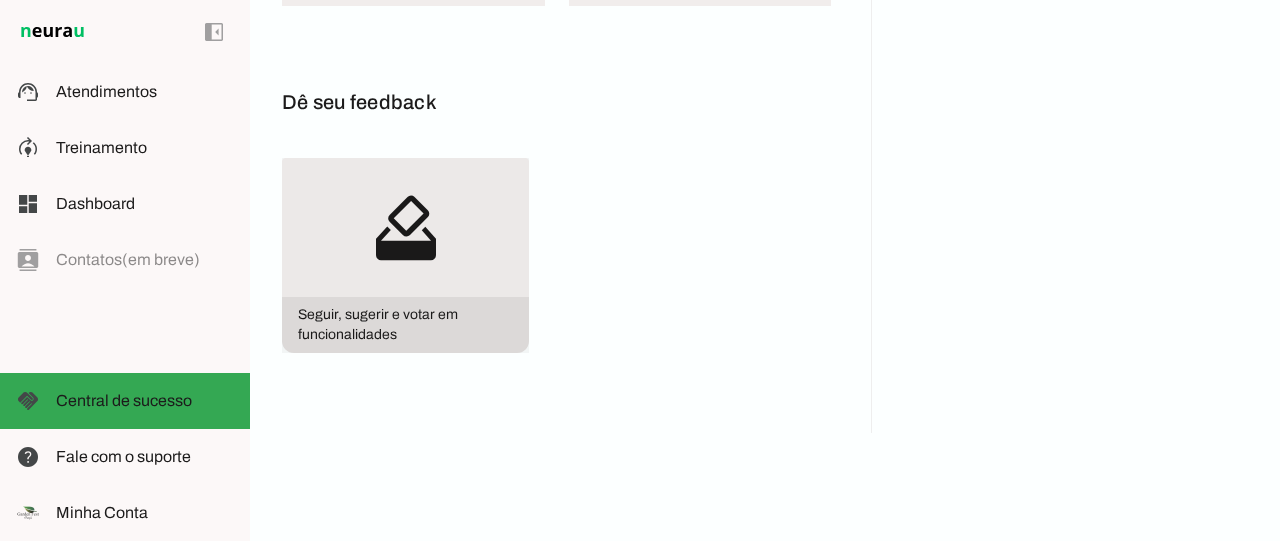 scroll, scrollTop: 0, scrollLeft: 0, axis: both 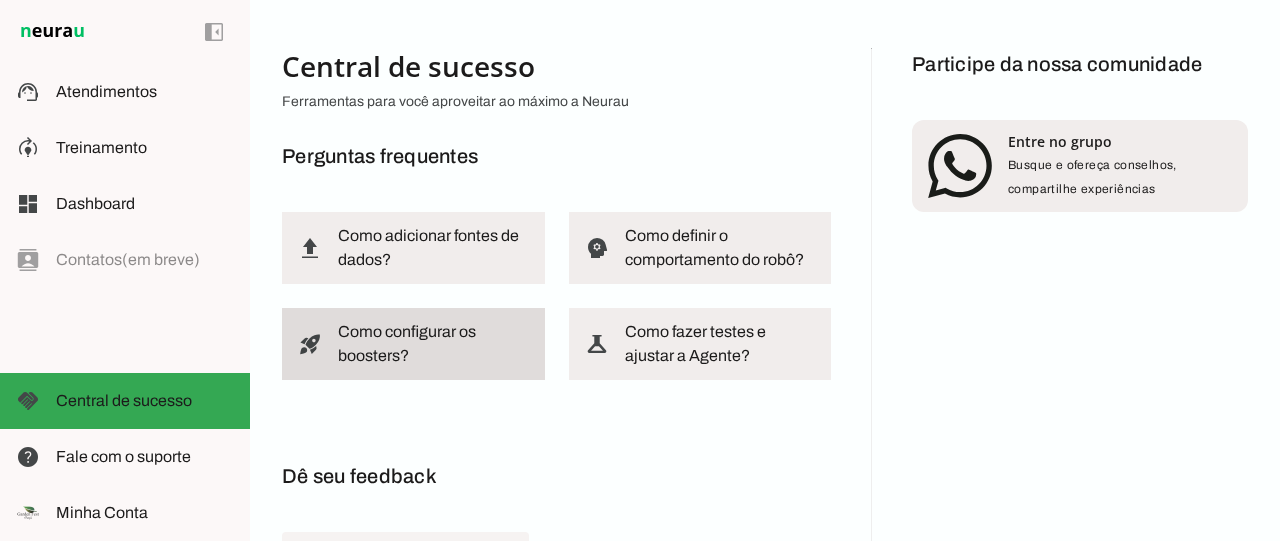 click at bounding box center (433, 344) 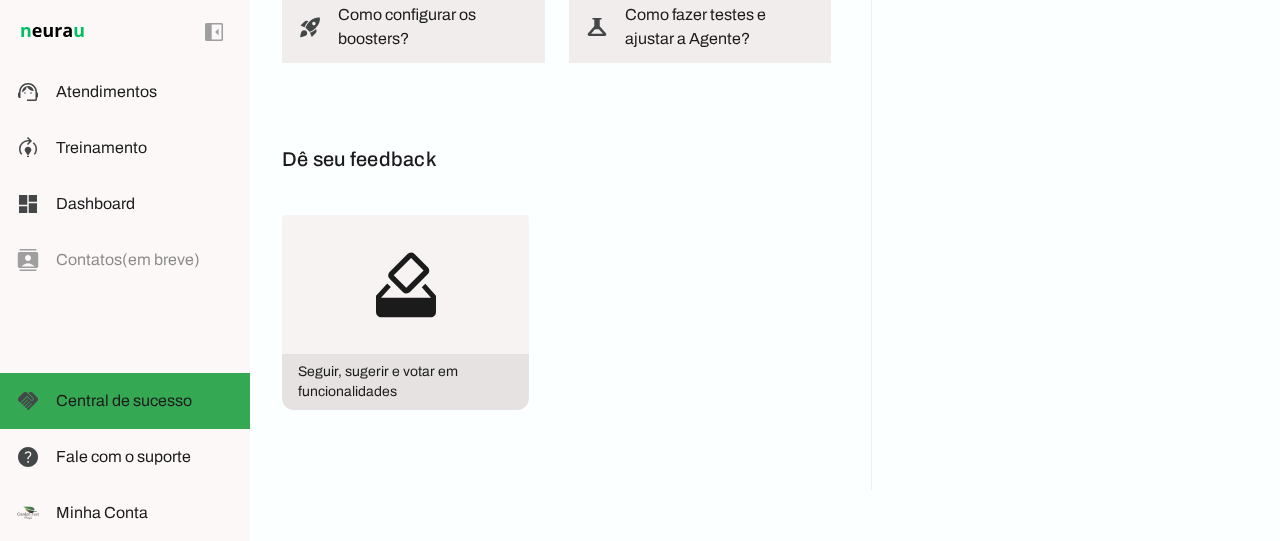 scroll, scrollTop: 318, scrollLeft: 0, axis: vertical 